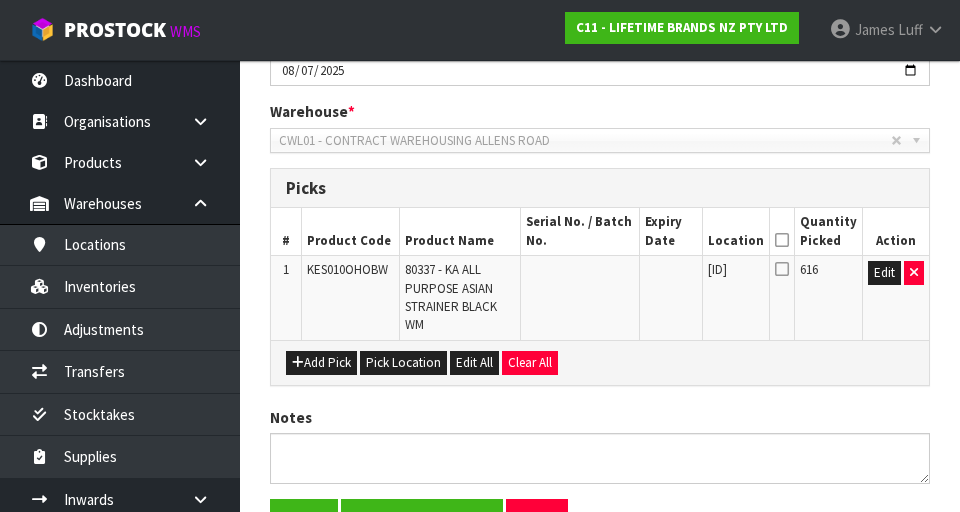 scroll, scrollTop: 386, scrollLeft: 0, axis: vertical 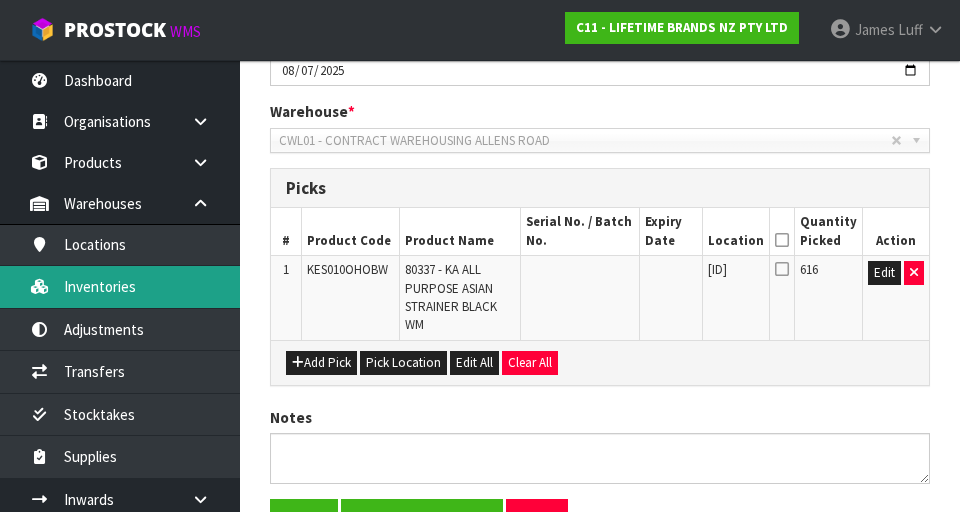 click on "Inventories" at bounding box center [120, 286] 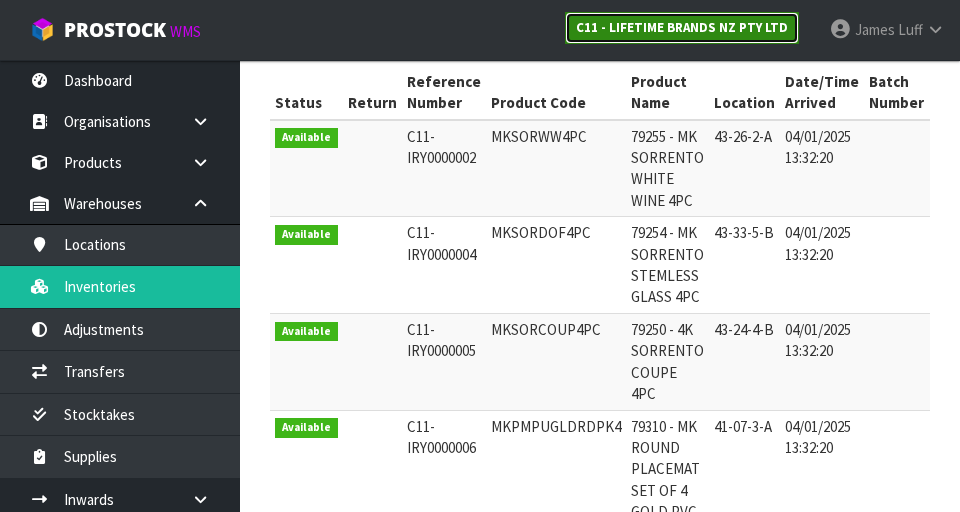 click on "C11 - LIFETIME BRANDS NZ PTY LTD" at bounding box center [682, 27] 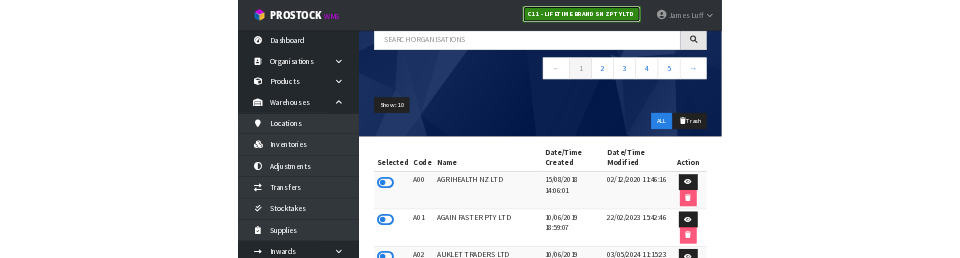 scroll, scrollTop: 138, scrollLeft: 0, axis: vertical 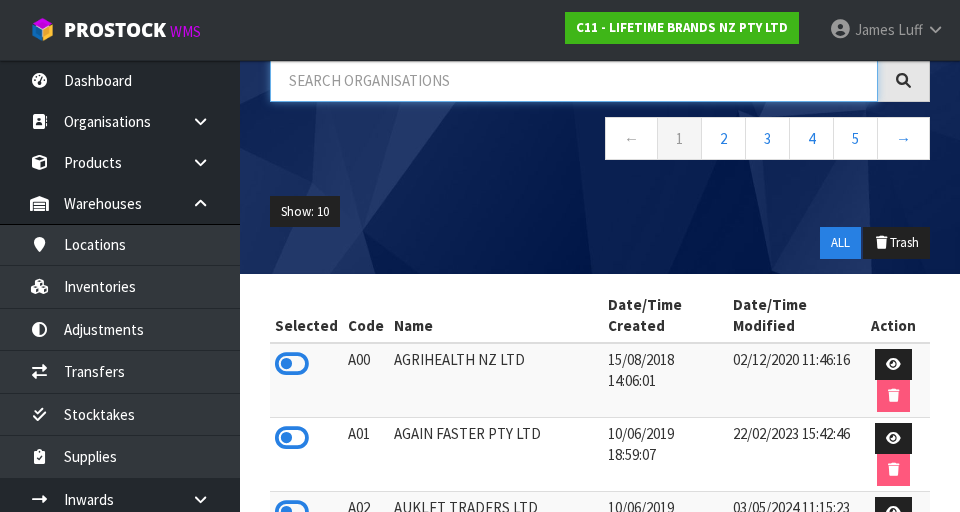 click at bounding box center [574, 80] 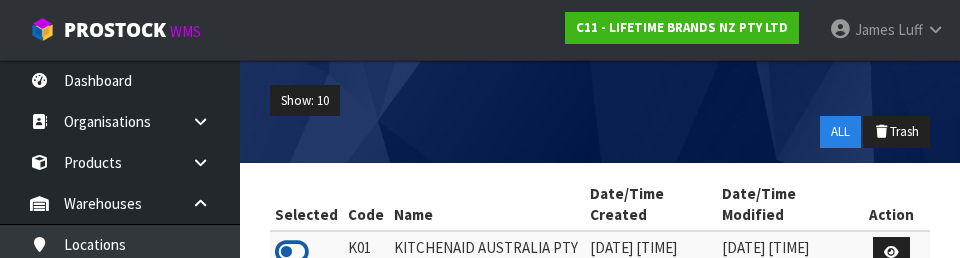 type on "KIT" 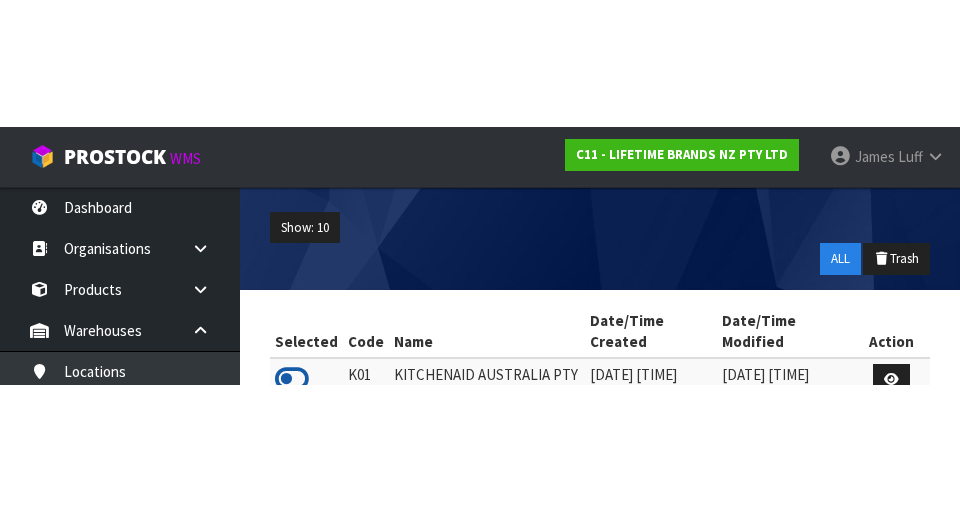 scroll, scrollTop: 133, scrollLeft: 0, axis: vertical 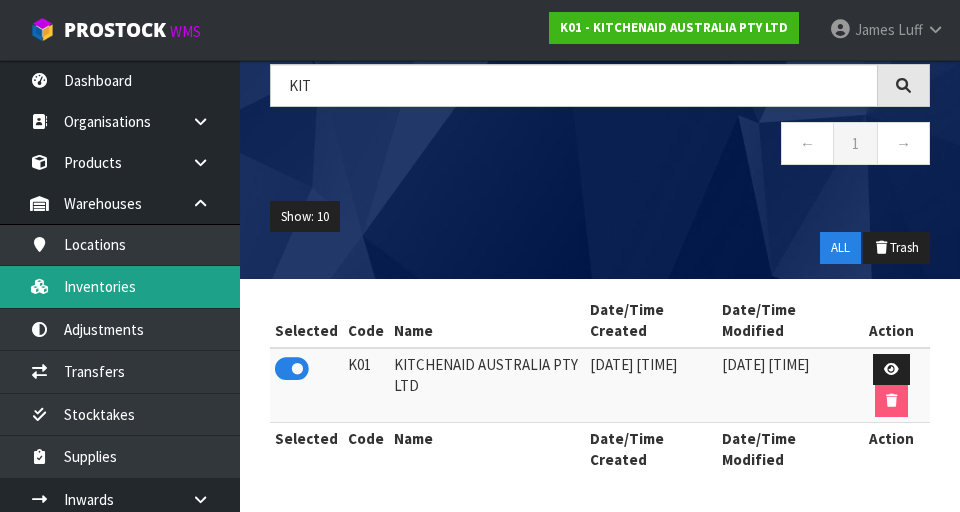 click on "Inventories" at bounding box center (120, 286) 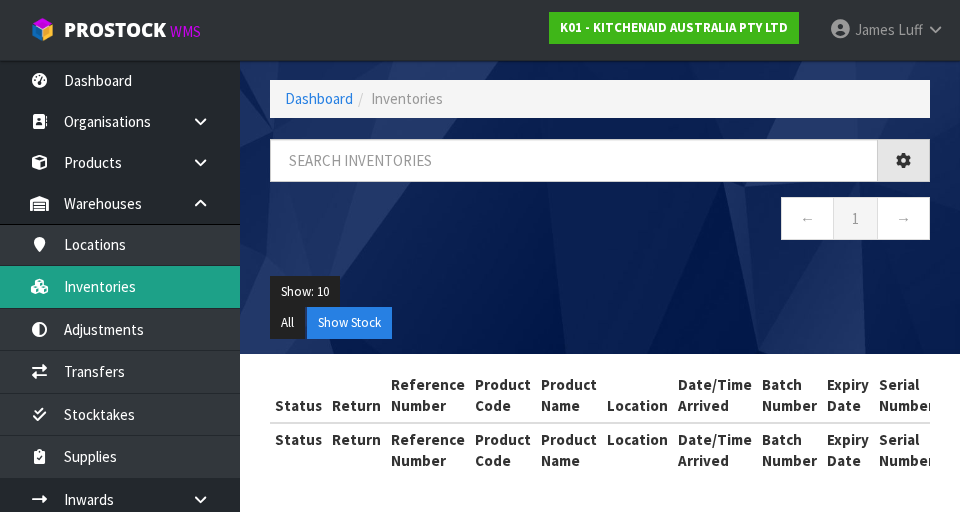scroll, scrollTop: 84, scrollLeft: 0, axis: vertical 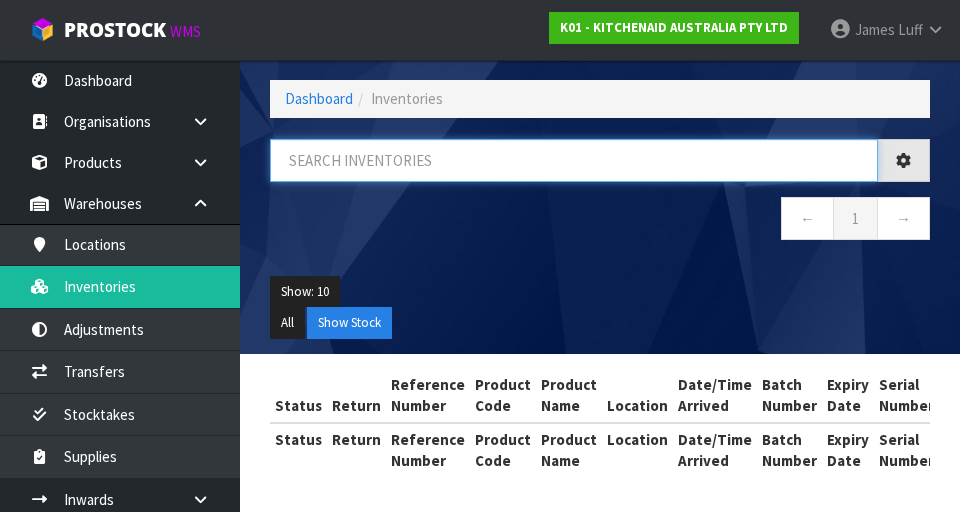 click at bounding box center [574, 160] 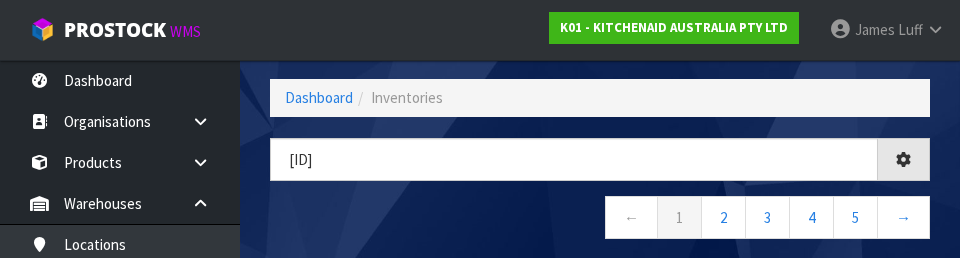 click on "←
1 2 3 4 5
→" at bounding box center [600, 220] 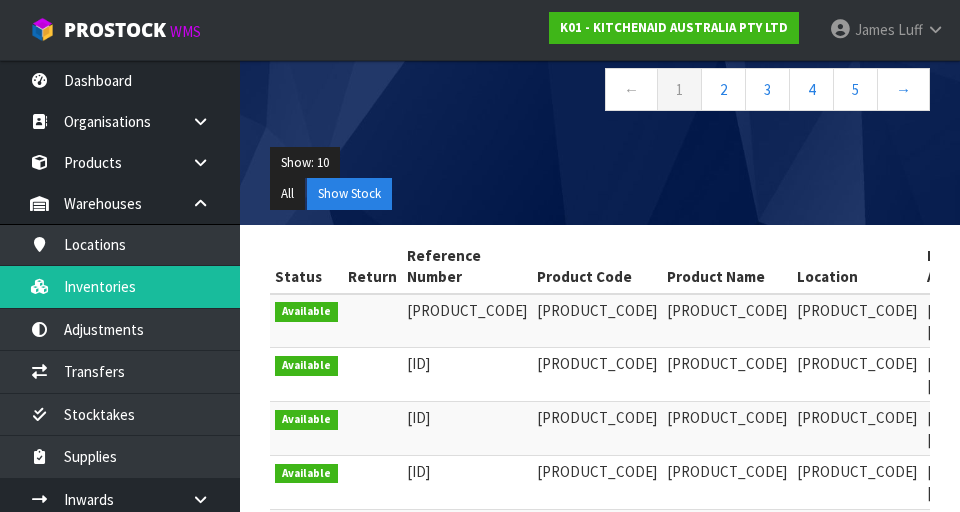 scroll, scrollTop: 213, scrollLeft: 0, axis: vertical 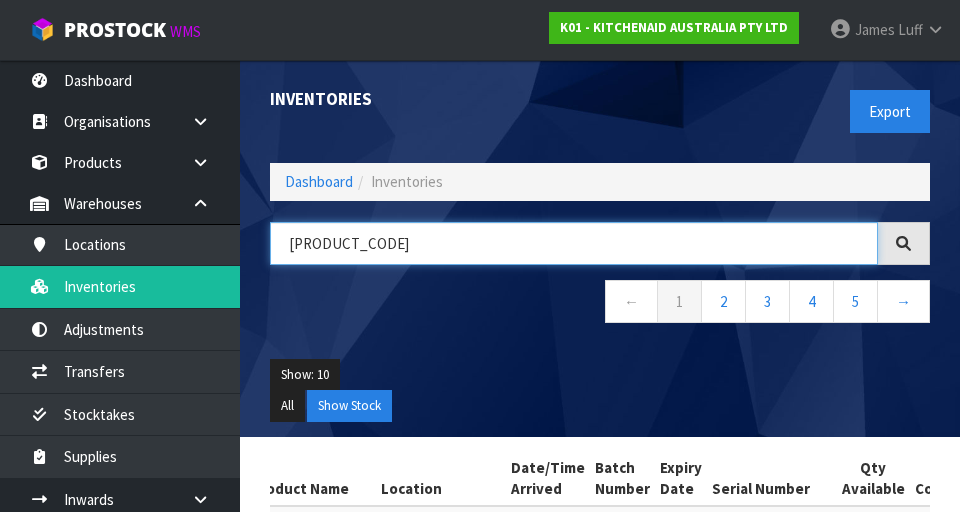 click on "[PRODUCT_CODE]" at bounding box center (574, 243) 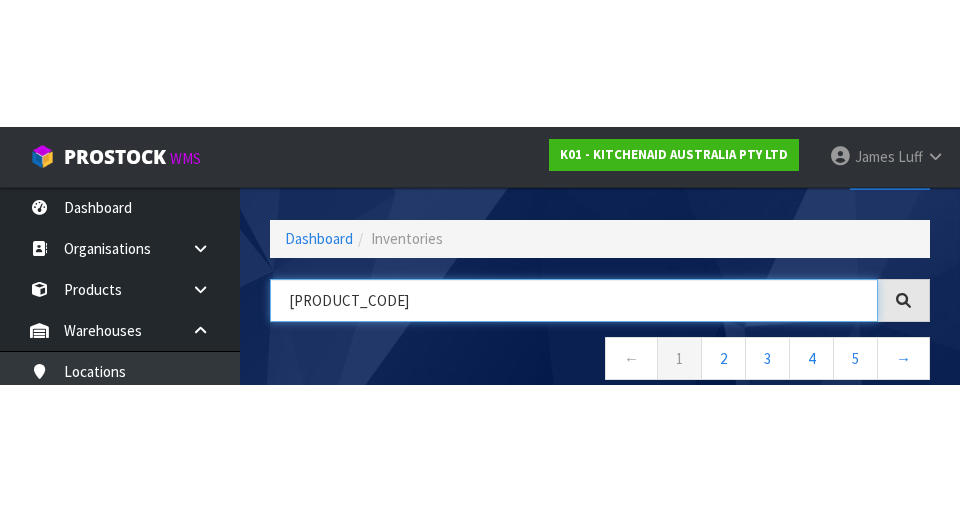 scroll, scrollTop: 114, scrollLeft: 0, axis: vertical 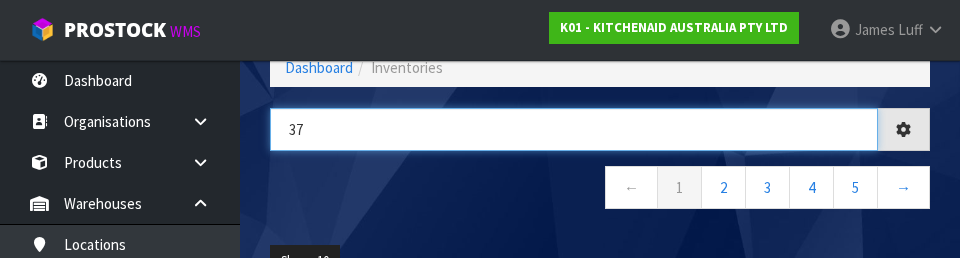 type on "3" 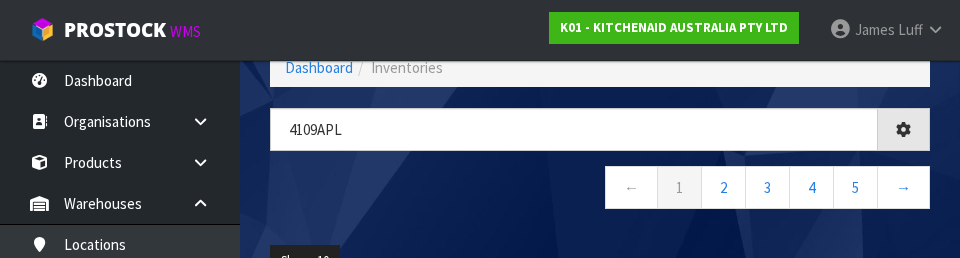 click on "←
1 2 3 4 5
→" at bounding box center (600, 190) 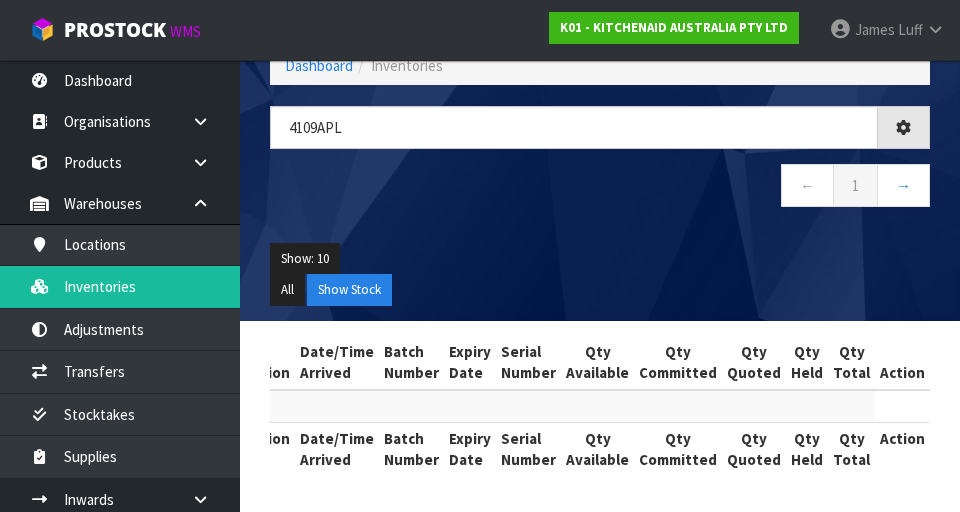 scroll, scrollTop: 116, scrollLeft: 0, axis: vertical 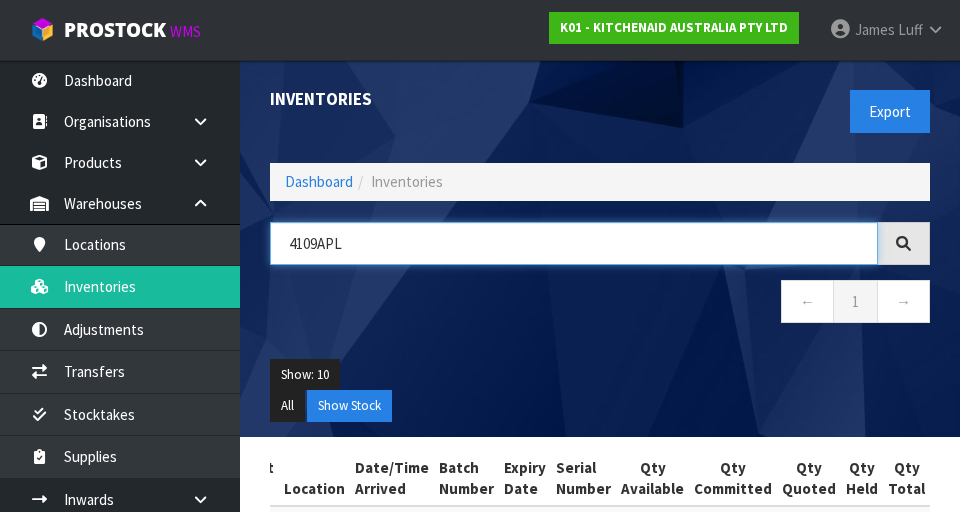 click on "4109APL" at bounding box center (574, 243) 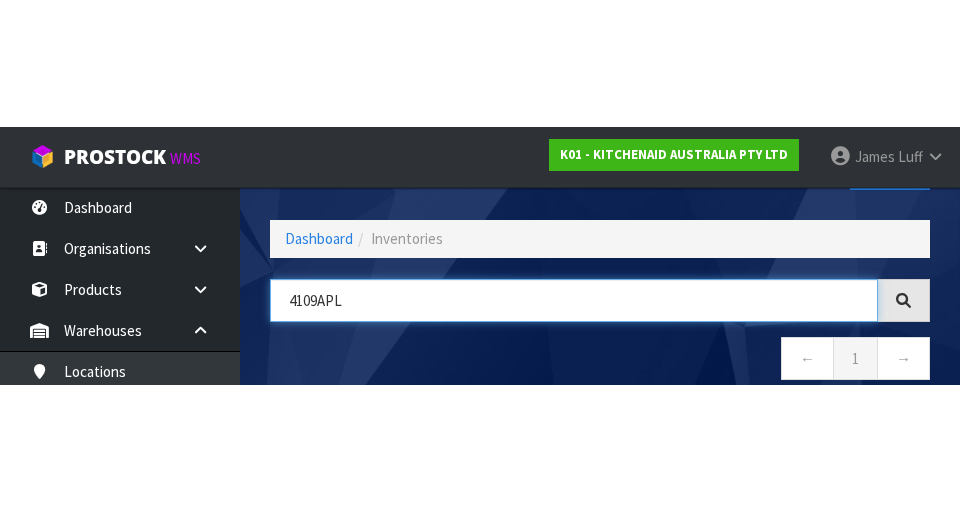scroll, scrollTop: 114, scrollLeft: 0, axis: vertical 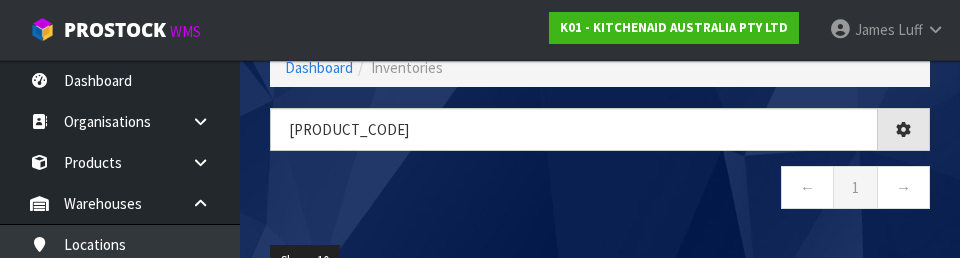 click on "←
1
→" at bounding box center [600, 190] 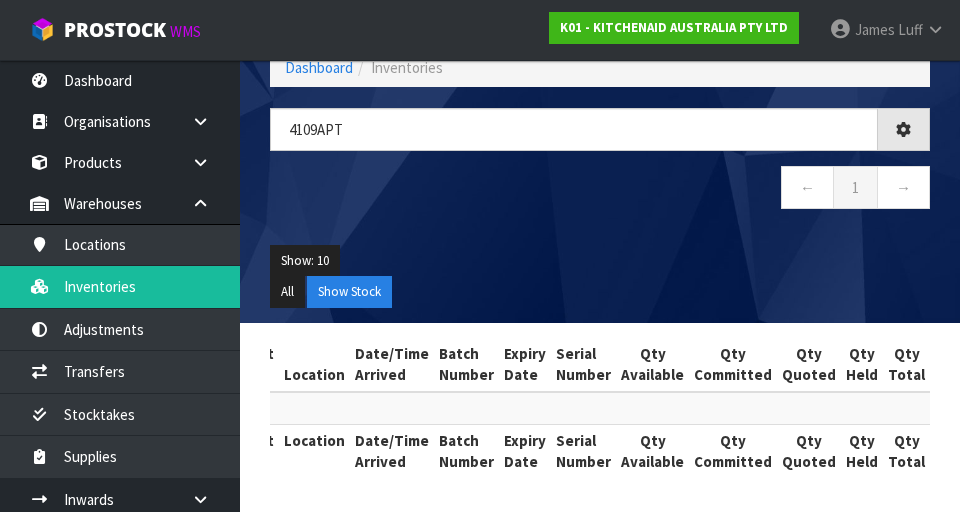 scroll, scrollTop: 116, scrollLeft: 0, axis: vertical 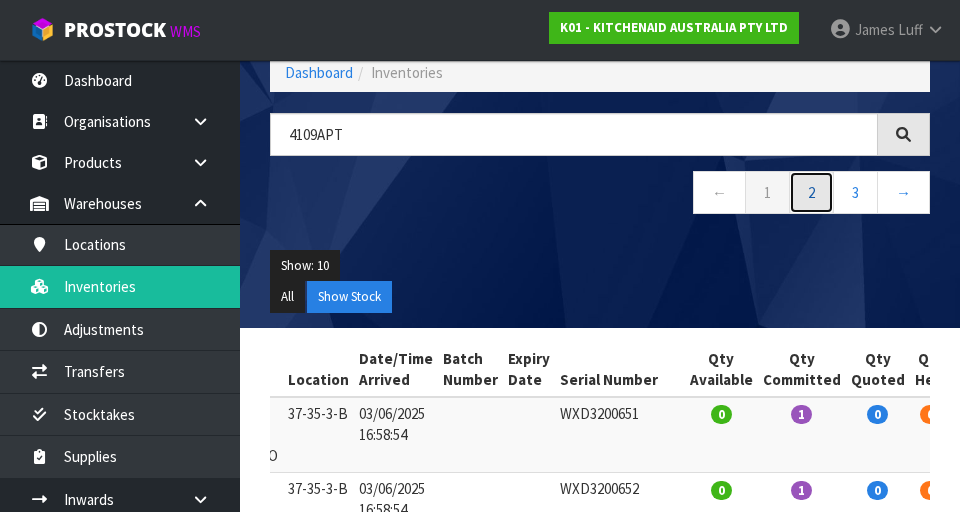 click on "2" at bounding box center [811, 192] 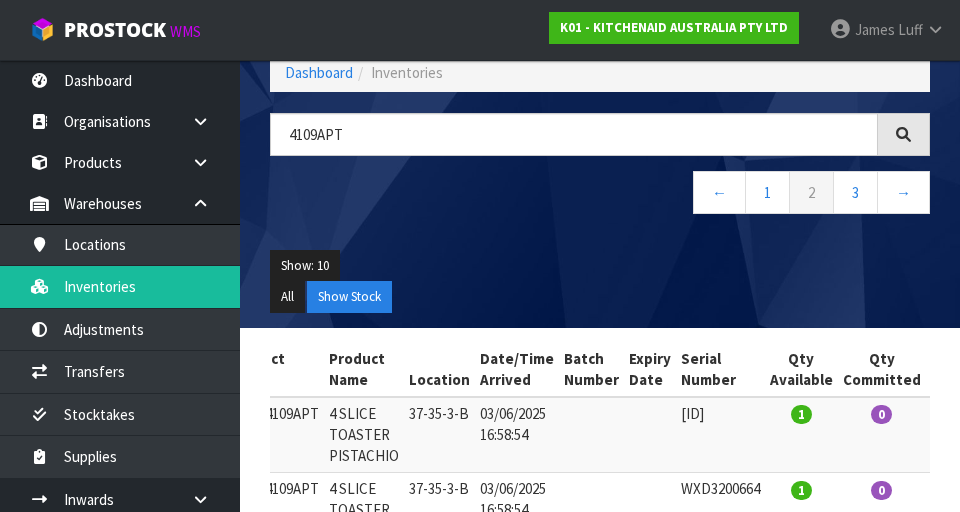 scroll, scrollTop: 0, scrollLeft: 307, axis: horizontal 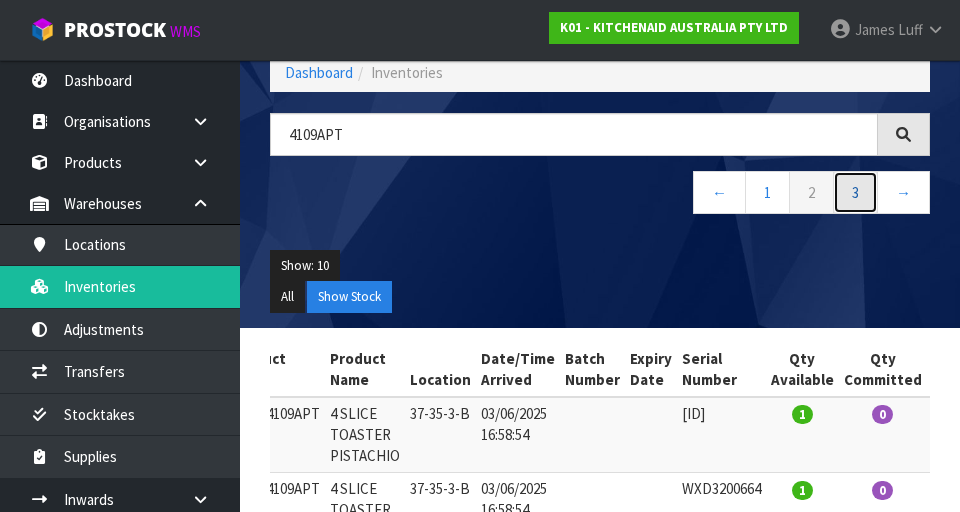 click on "3" at bounding box center (855, 192) 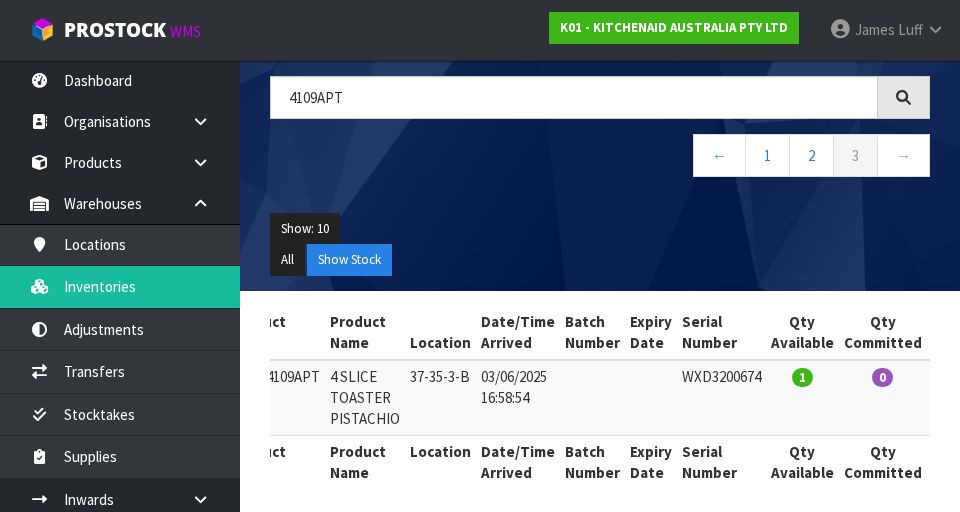 scroll, scrollTop: 159, scrollLeft: 0, axis: vertical 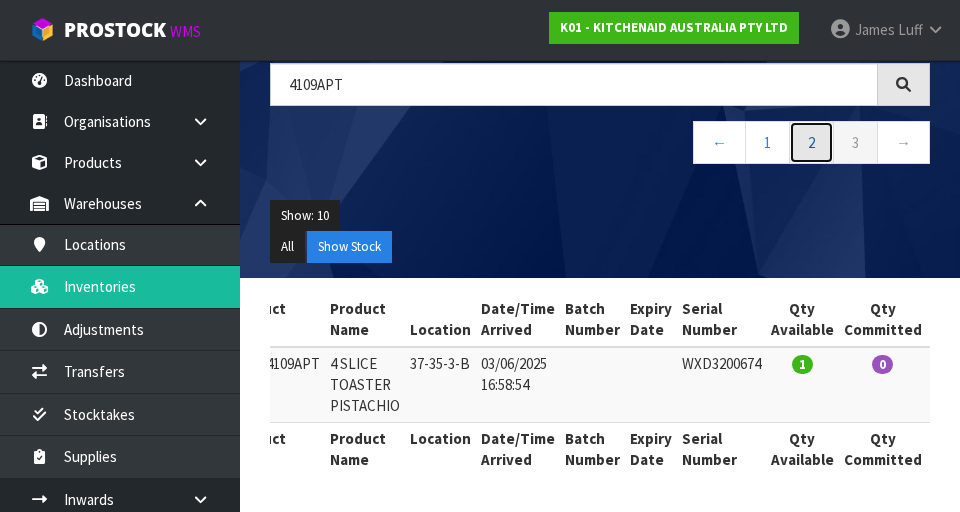 click on "2" at bounding box center [811, 142] 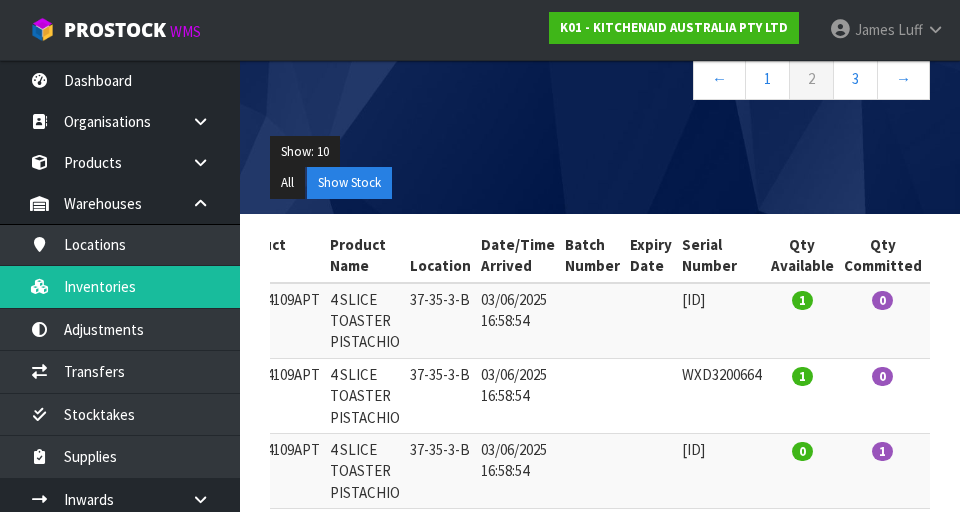 scroll, scrollTop: 0, scrollLeft: 0, axis: both 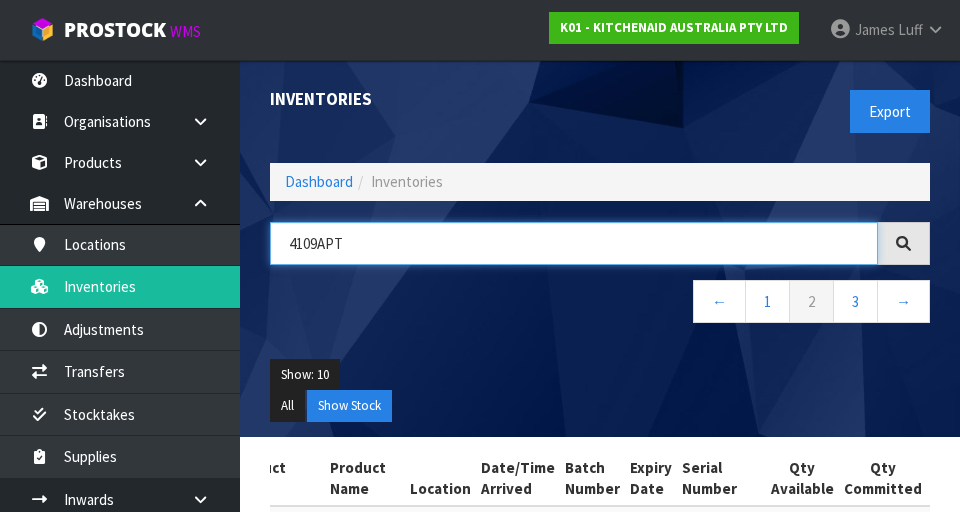 click on "4109APT" at bounding box center (574, 243) 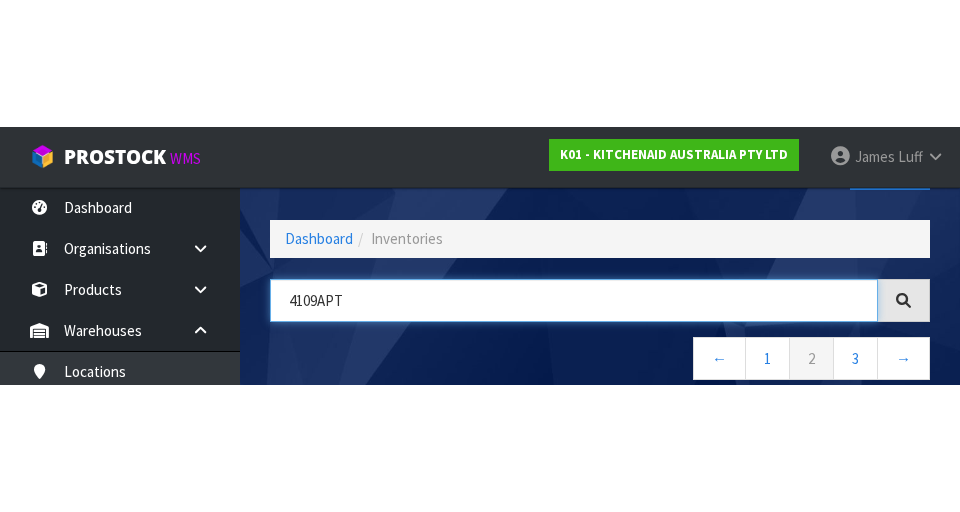 scroll, scrollTop: 114, scrollLeft: 0, axis: vertical 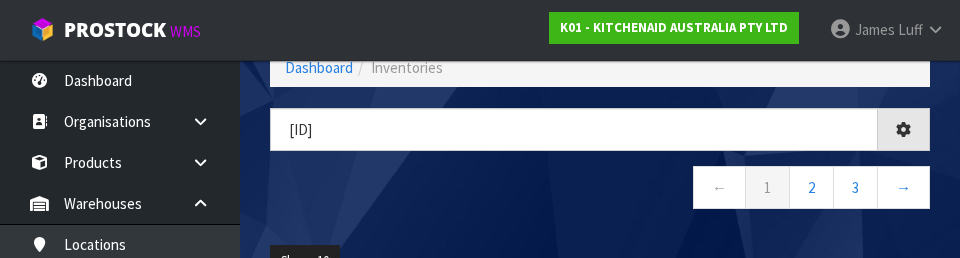 click on "[ID]" at bounding box center (600, 169) 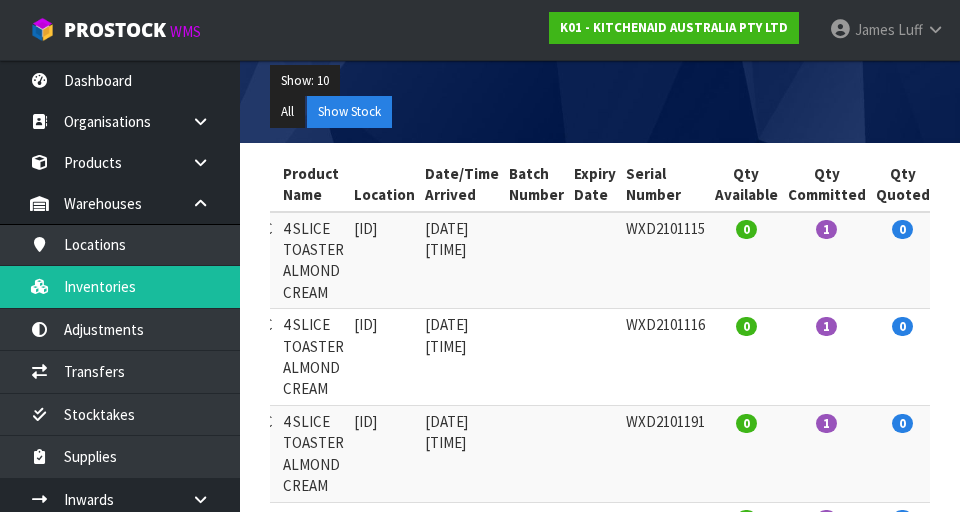 scroll, scrollTop: 116, scrollLeft: 0, axis: vertical 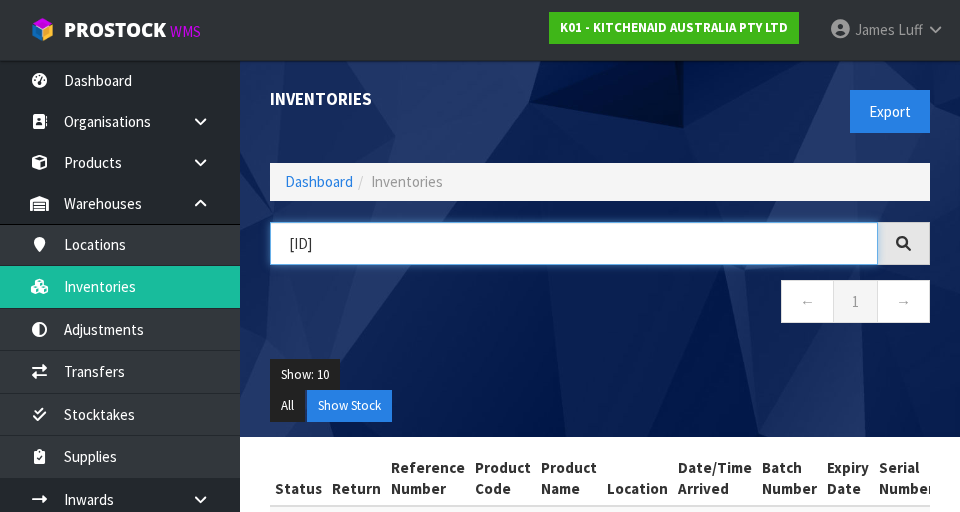 click on "[ID]" at bounding box center [574, 243] 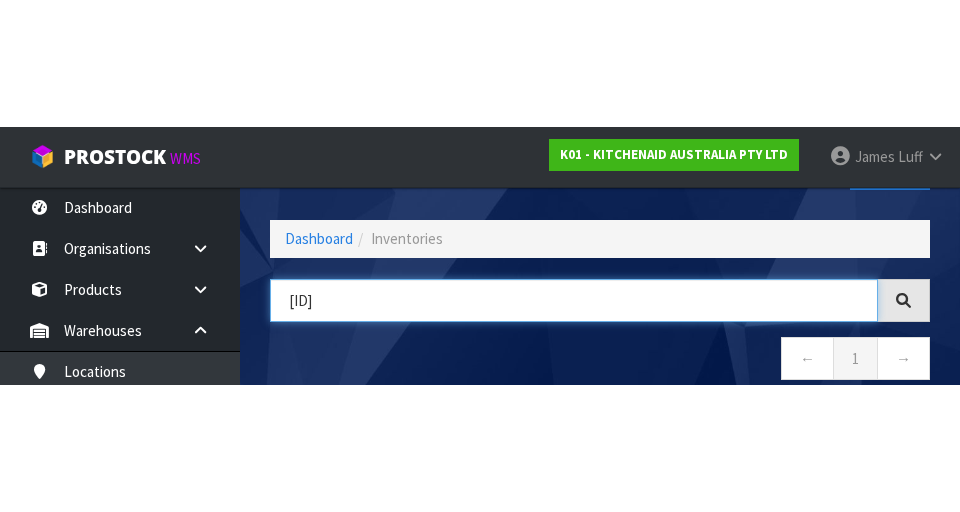 scroll, scrollTop: 114, scrollLeft: 0, axis: vertical 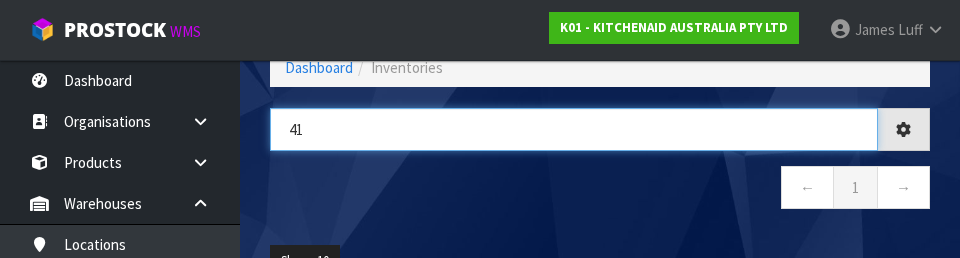 type on "4" 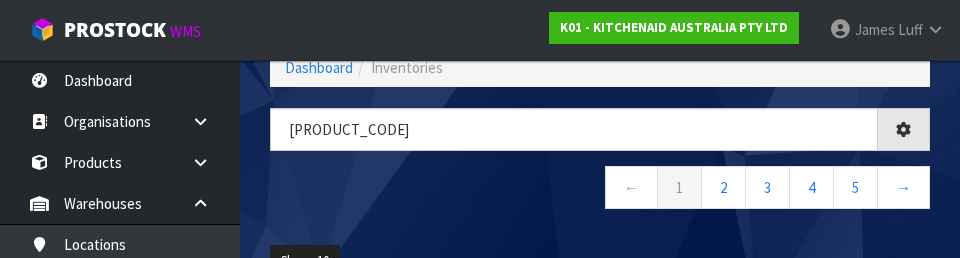 click on "[ID]" at bounding box center (600, 169) 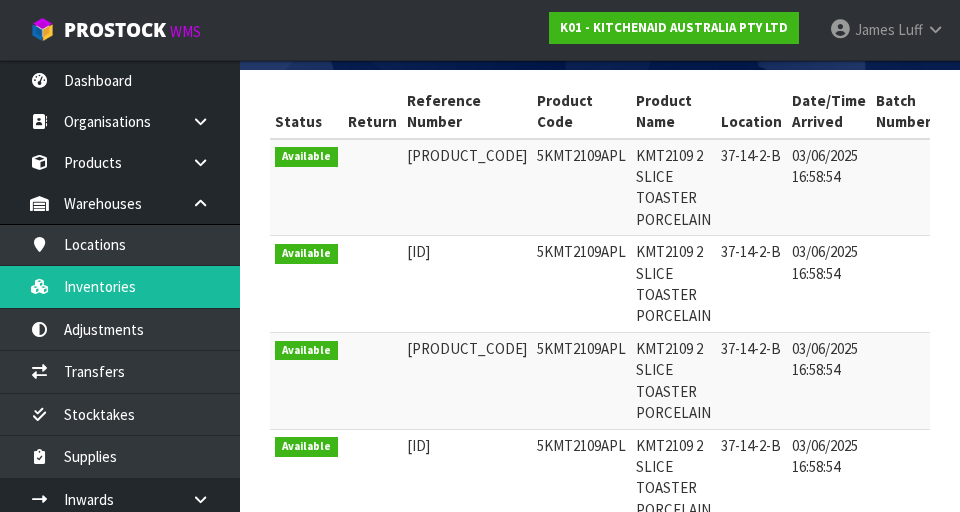 scroll, scrollTop: 398, scrollLeft: 0, axis: vertical 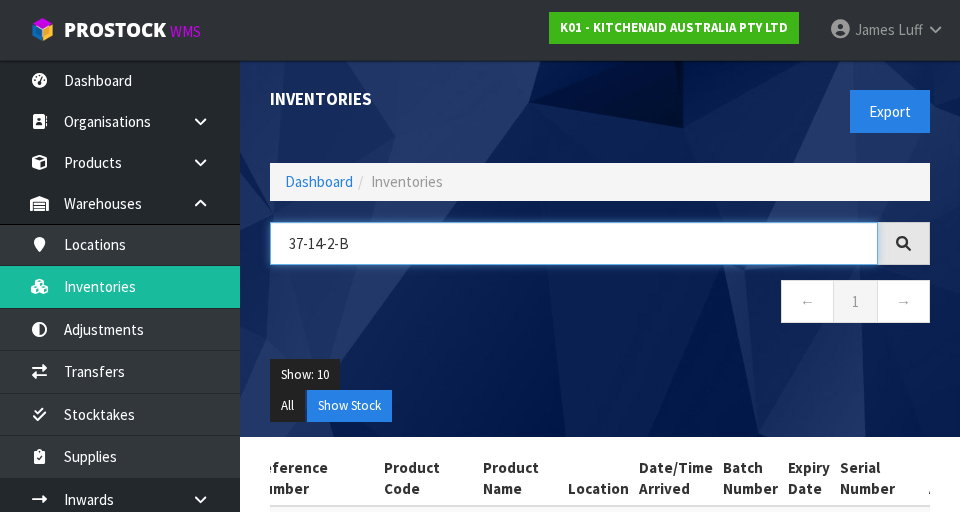 click on "37-14-2-B" at bounding box center [574, 243] 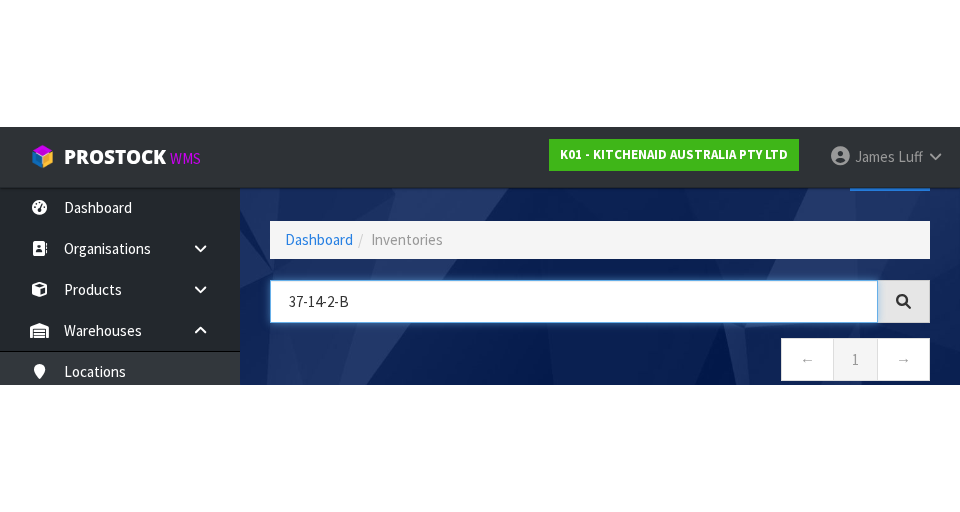 scroll, scrollTop: 114, scrollLeft: 0, axis: vertical 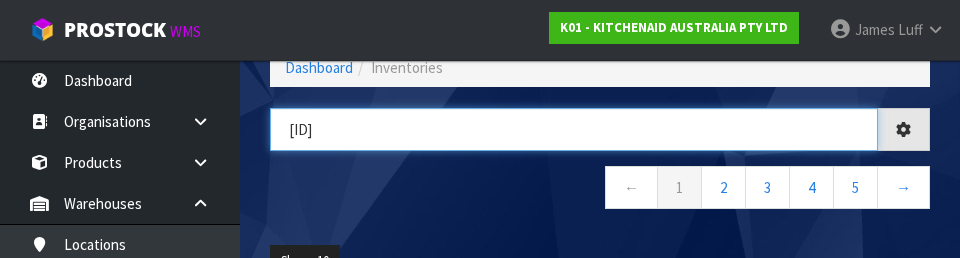 type on "[ID]" 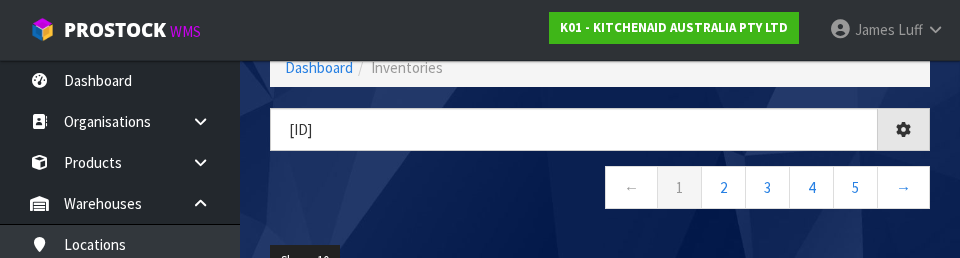 click on "[ID]" at bounding box center (600, 169) 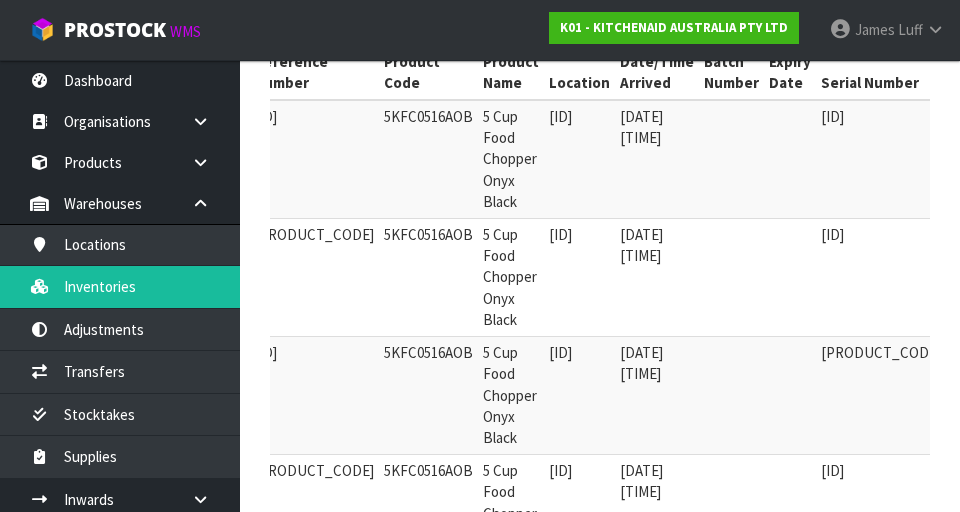 scroll, scrollTop: 418, scrollLeft: 0, axis: vertical 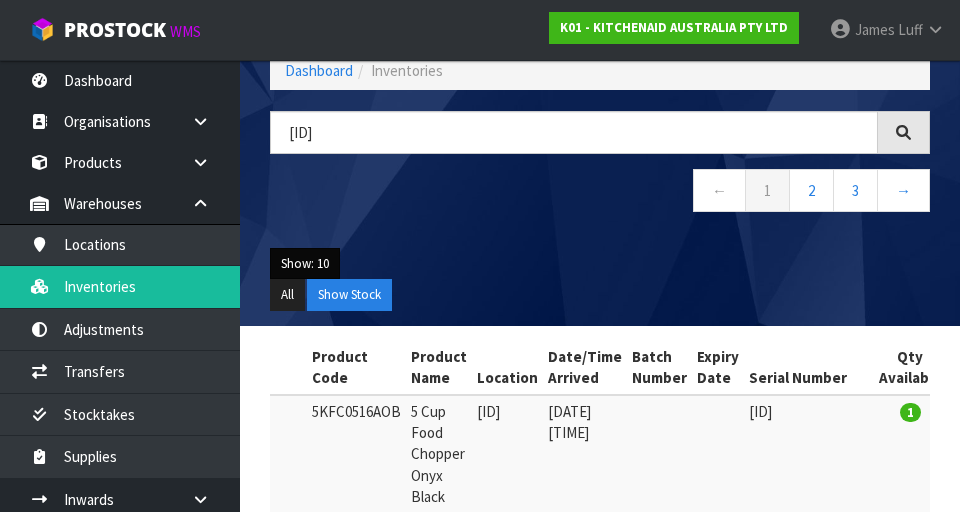 click on "Show: 10" at bounding box center (305, 264) 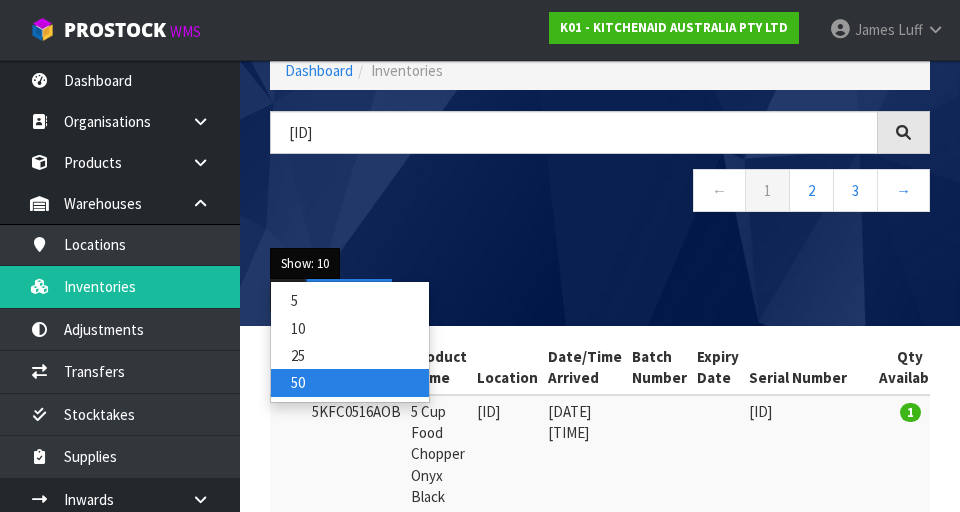 click on "50" at bounding box center (350, 382) 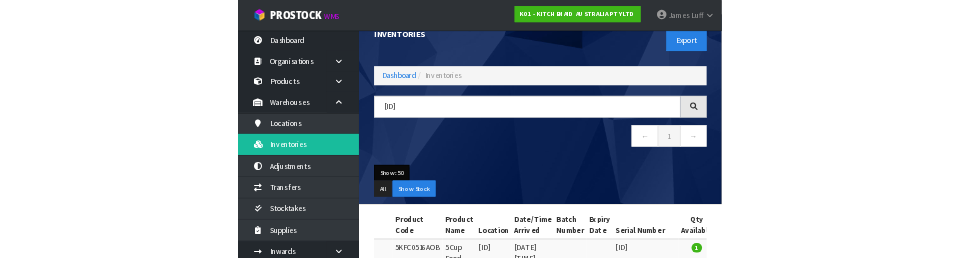 scroll, scrollTop: 0, scrollLeft: 0, axis: both 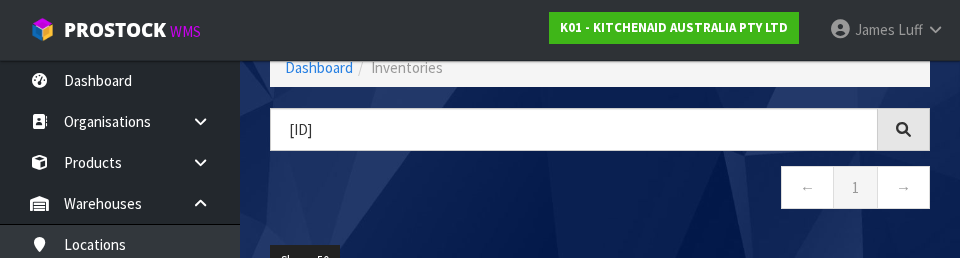 click on "←
1
→" at bounding box center (600, 190) 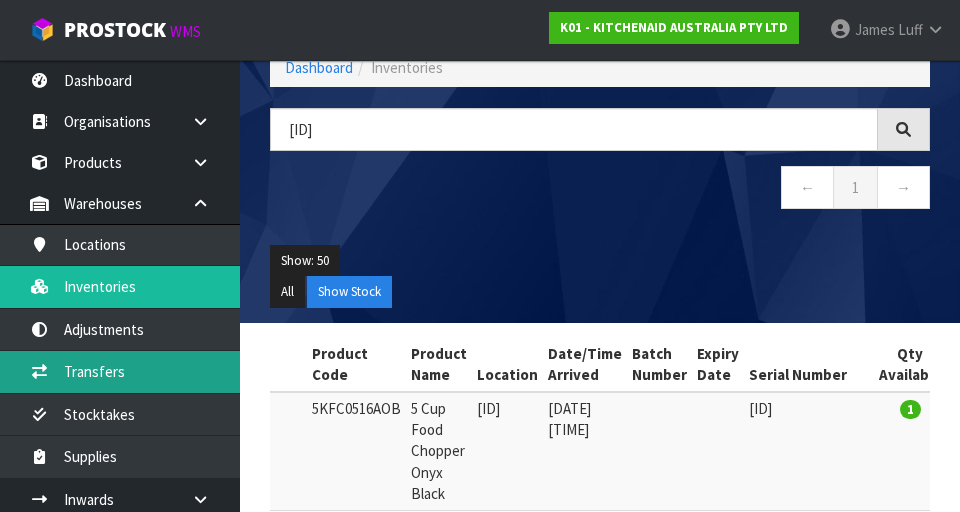 click on "Transfers" at bounding box center [120, 371] 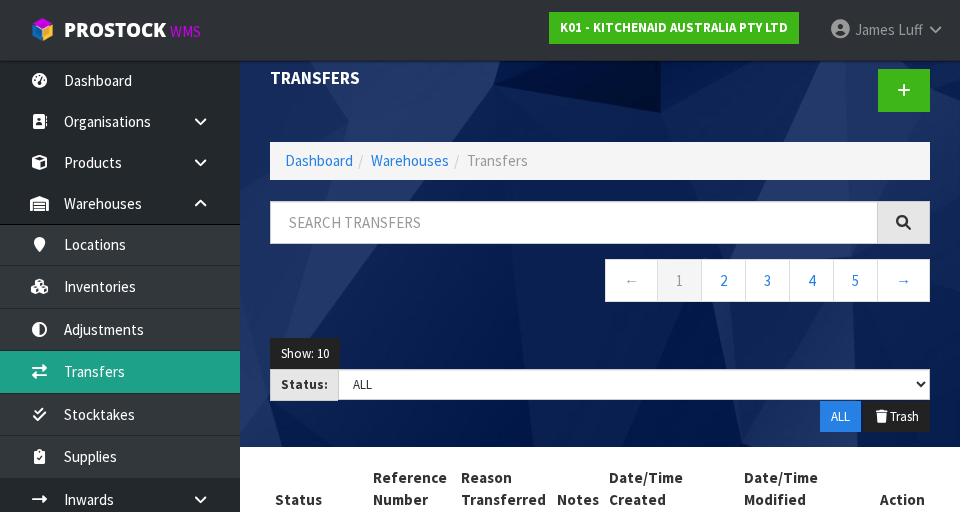 scroll, scrollTop: 0, scrollLeft: 0, axis: both 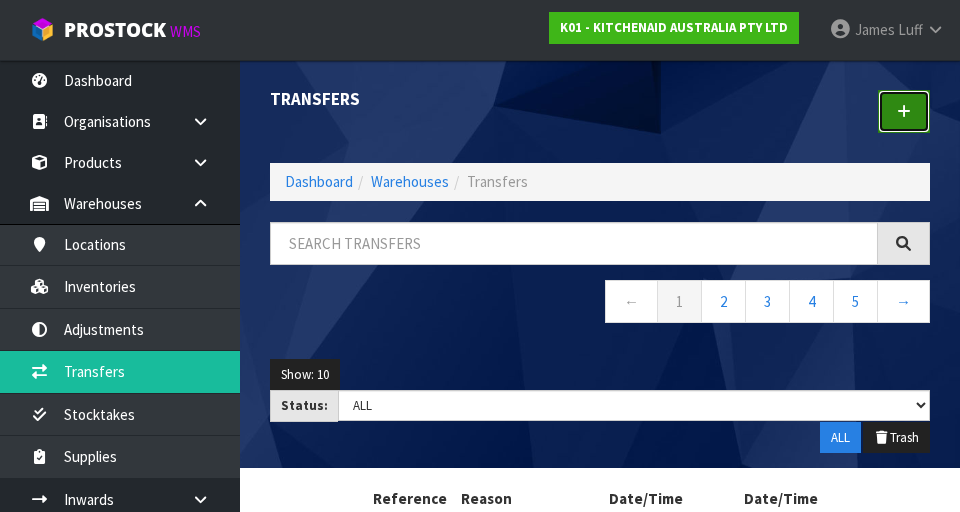 click at bounding box center (904, 111) 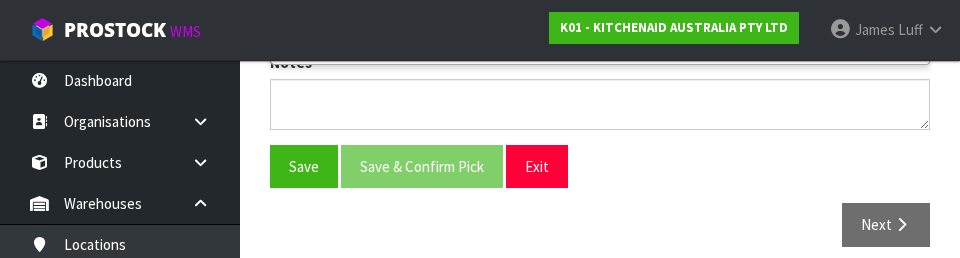 click on "[ACTION_BUTTON]
[ACTION_BUTTON] [ACTION_BUTTON]
[ACTION_BUTTON]
[ACTION_BUTTON]" at bounding box center [600, 203] 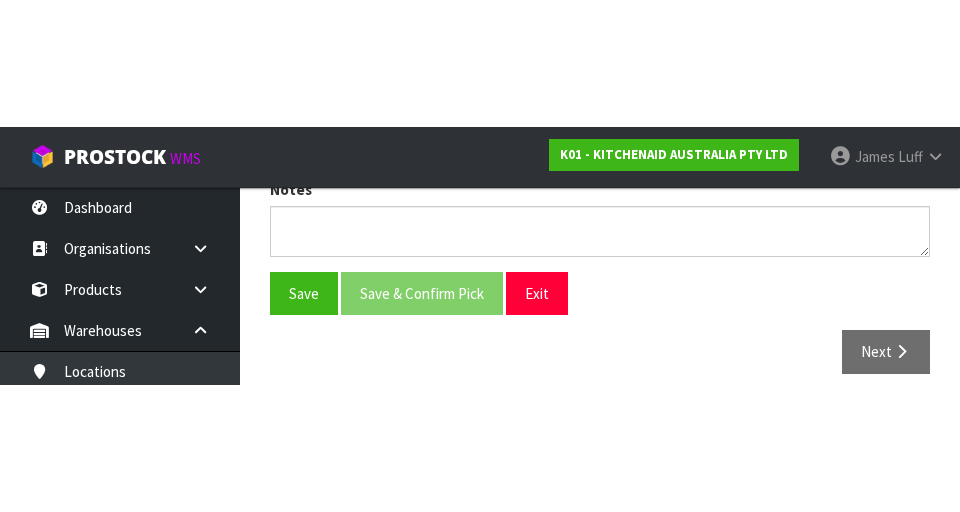 scroll, scrollTop: 449, scrollLeft: 0, axis: vertical 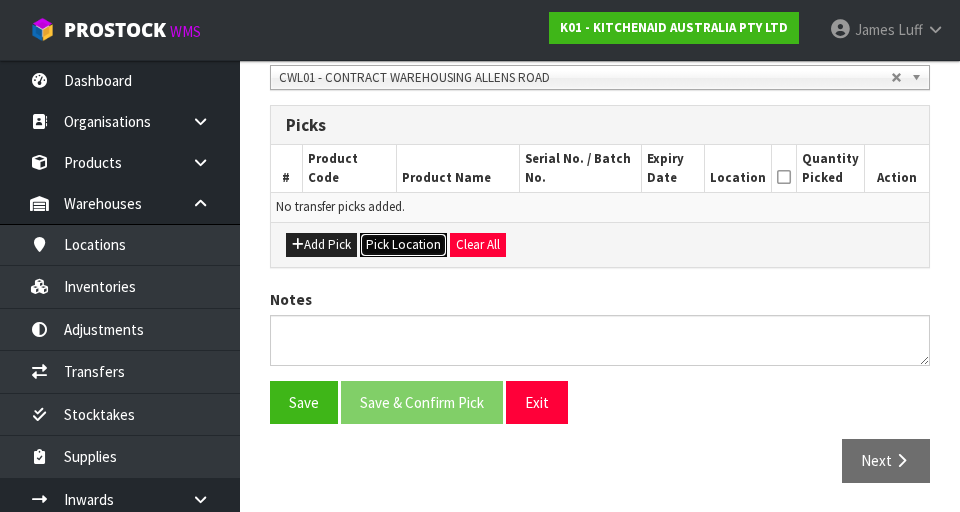 click on "Pick Location" at bounding box center [403, 245] 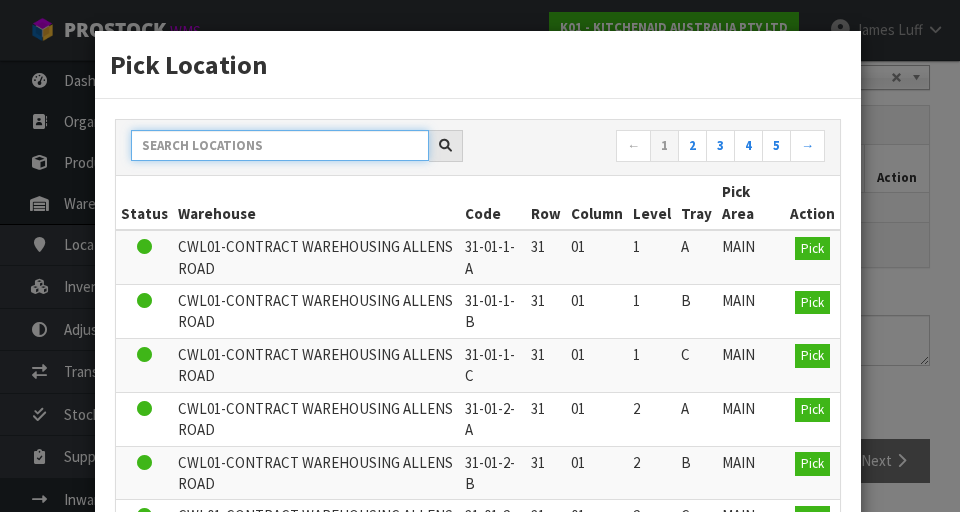 paste on "[ID]" 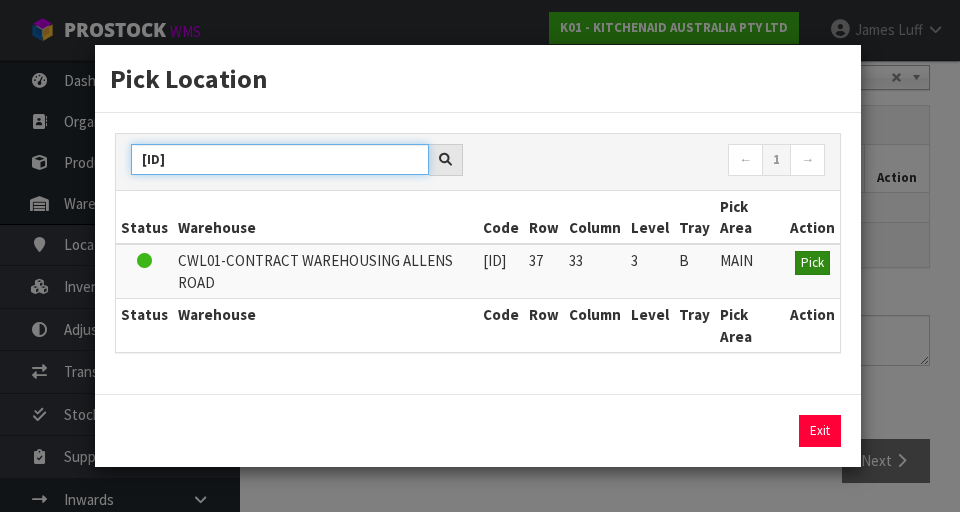 type on "[ID]" 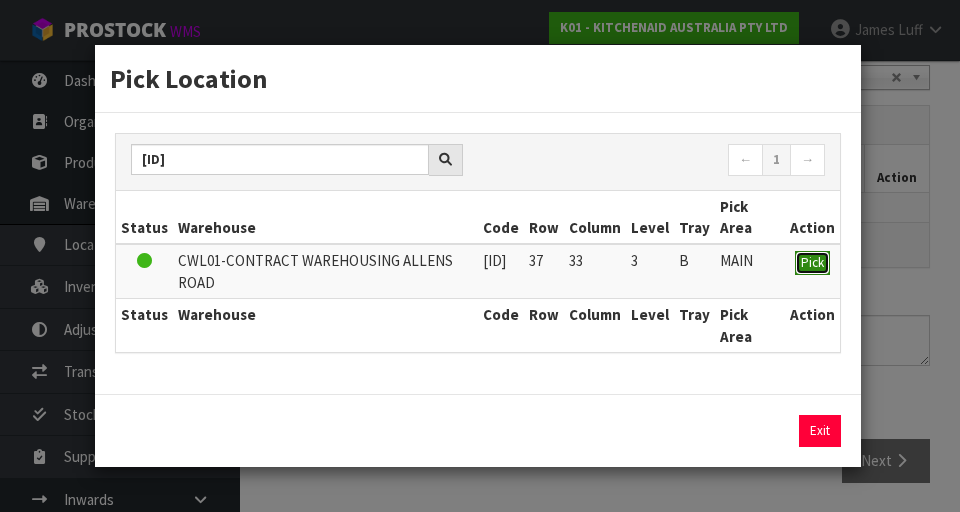 click on "Pick" at bounding box center [812, 263] 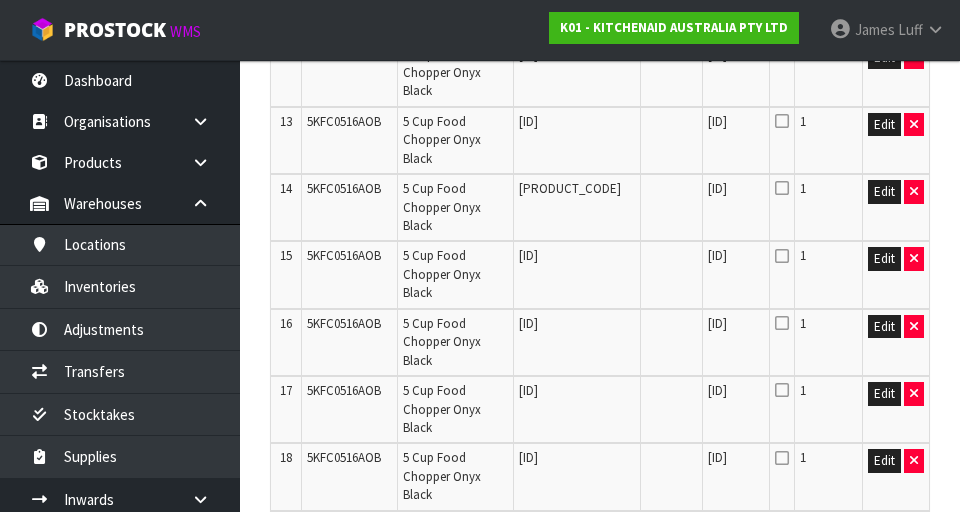scroll, scrollTop: 1493, scrollLeft: 0, axis: vertical 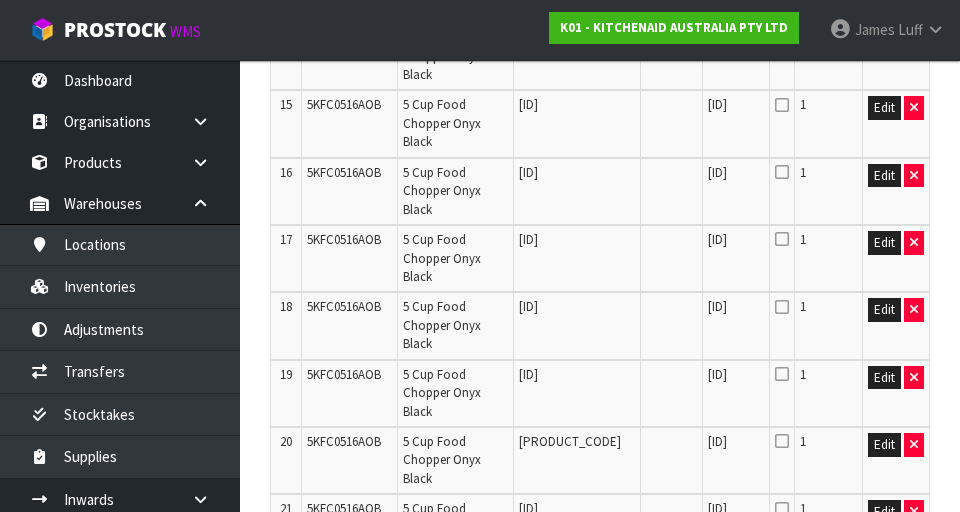 click on "Save" at bounding box center [304, 809] 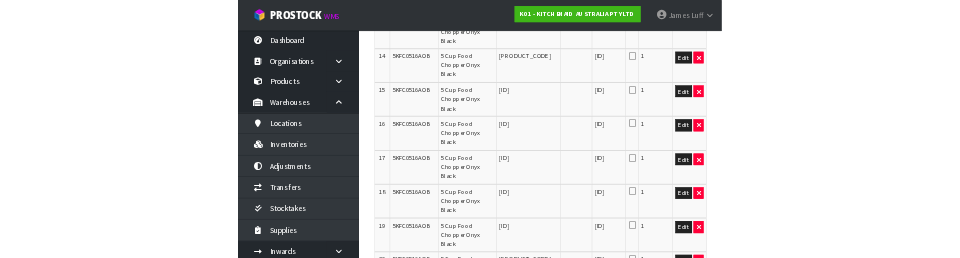 scroll, scrollTop: 0, scrollLeft: 0, axis: both 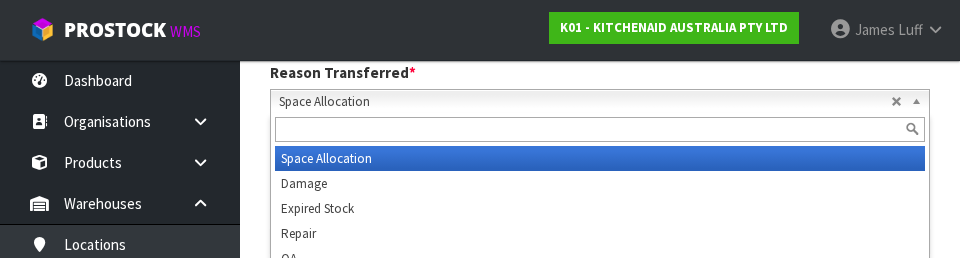 click on "Space Allocation" at bounding box center [585, 102] 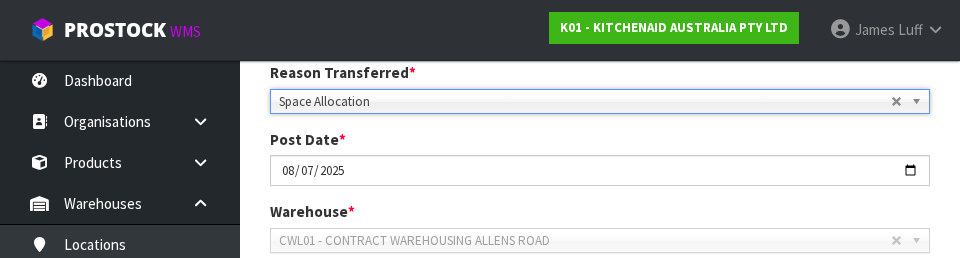 click on "Post Date  *
[DATE]" at bounding box center [600, 157] 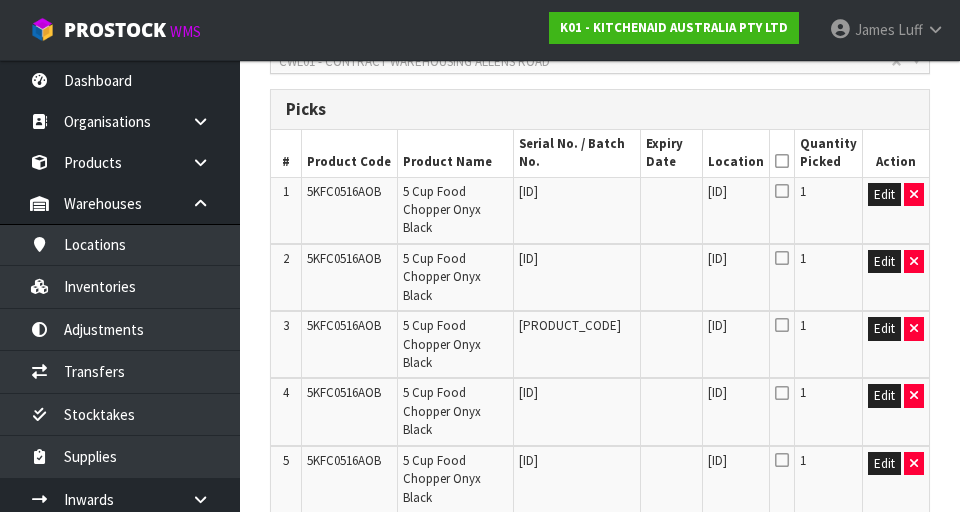 scroll, scrollTop: 533, scrollLeft: 0, axis: vertical 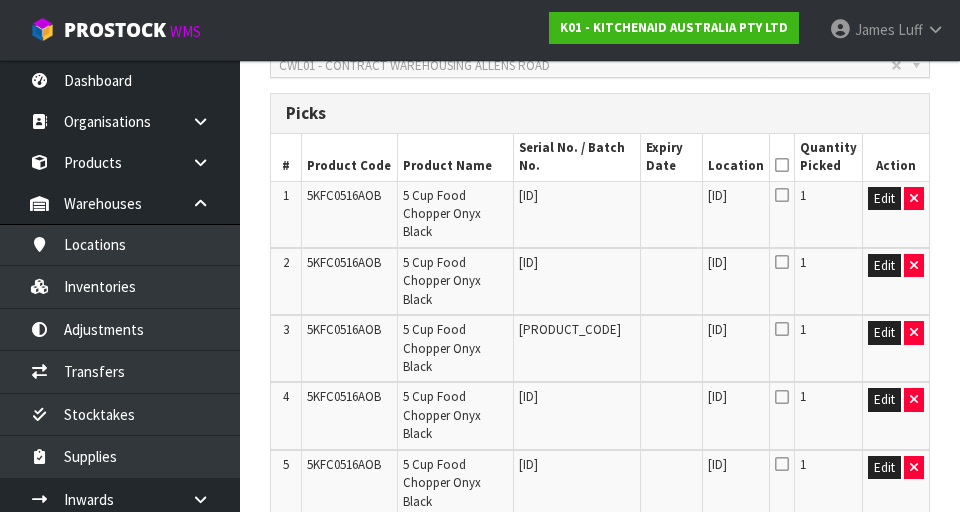 click at bounding box center (782, 165) 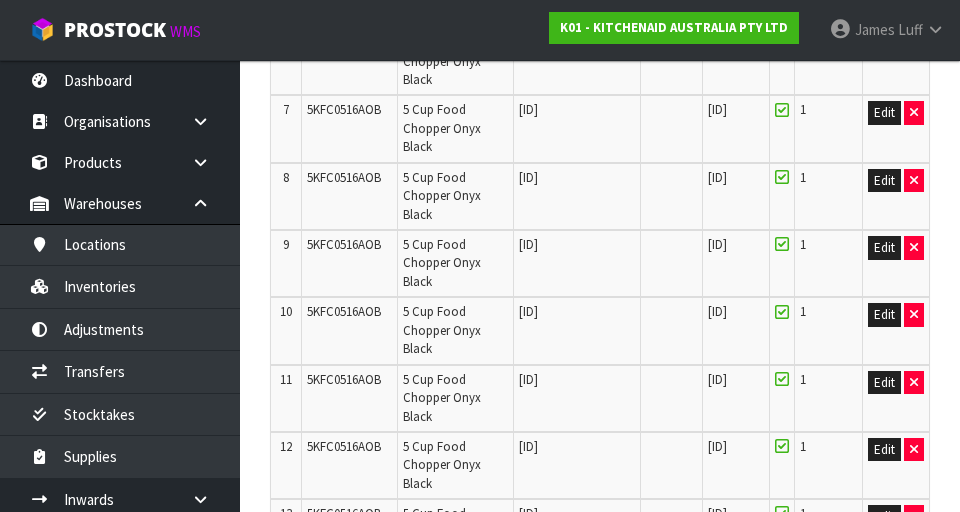 scroll, scrollTop: 1566, scrollLeft: 0, axis: vertical 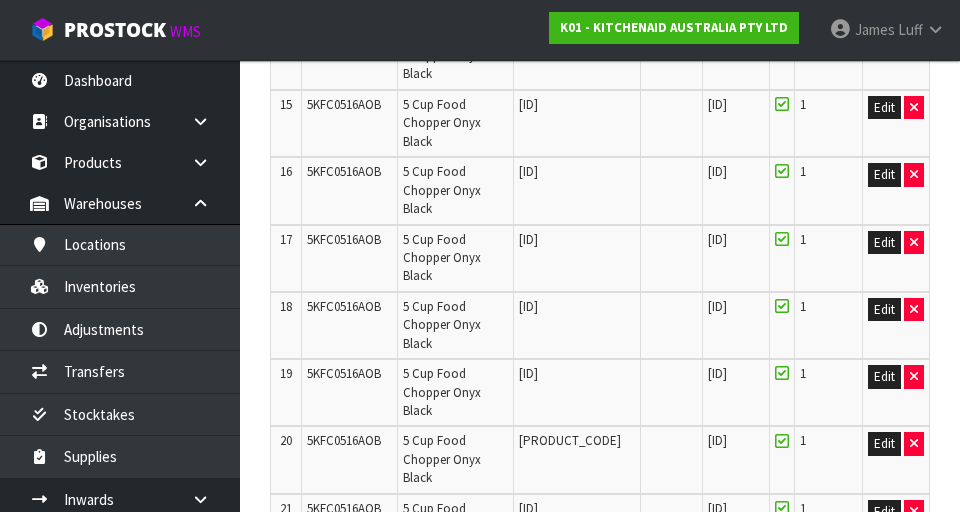 click on "Save & Confirm Pick" at bounding box center [422, 808] 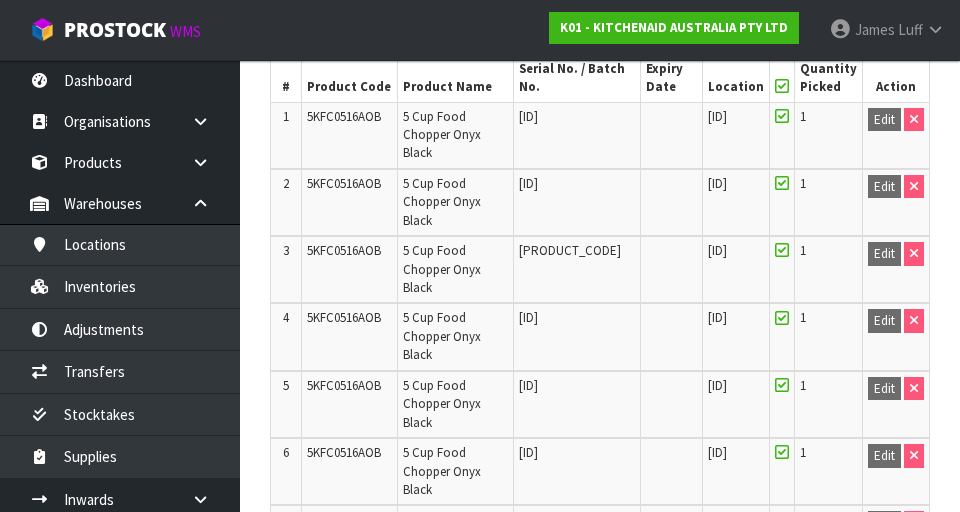 scroll, scrollTop: 1521, scrollLeft: 0, axis: vertical 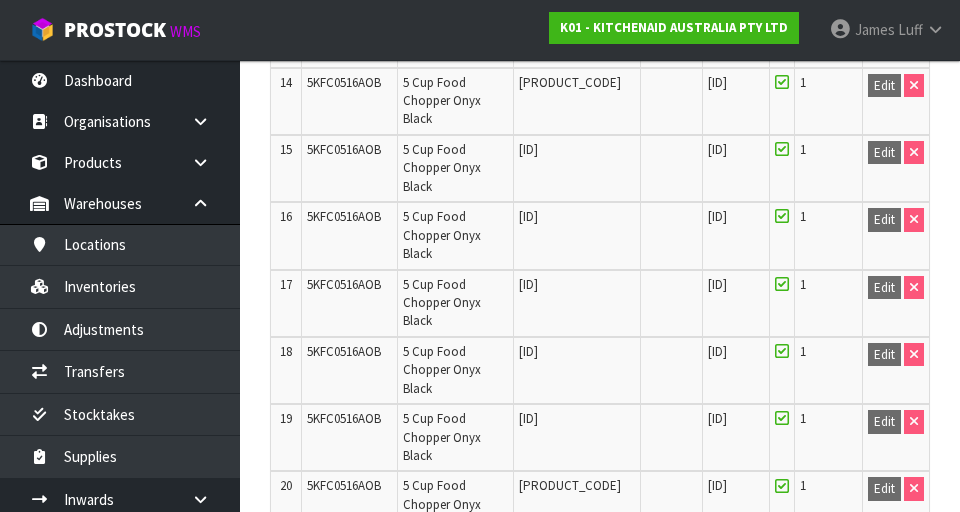 click on "Next" at bounding box center [886, 866] 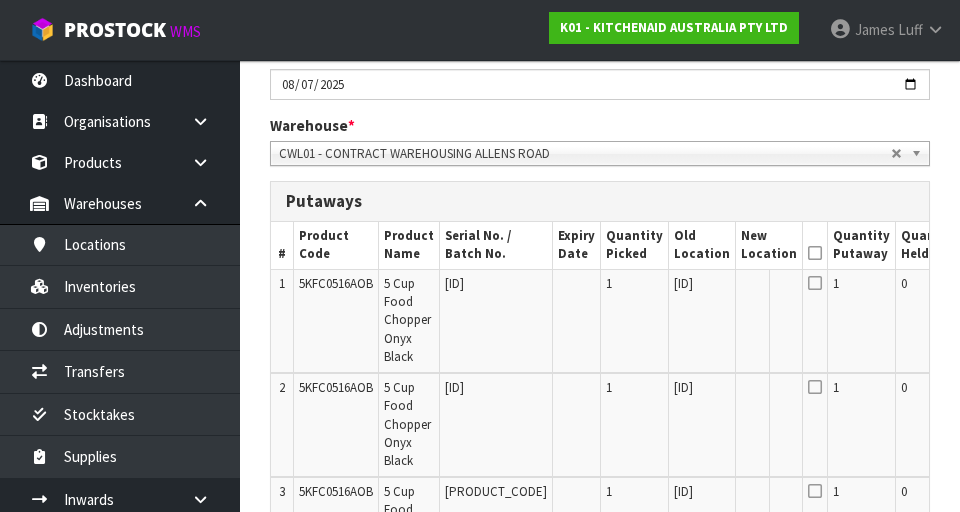 scroll, scrollTop: 491, scrollLeft: 0, axis: vertical 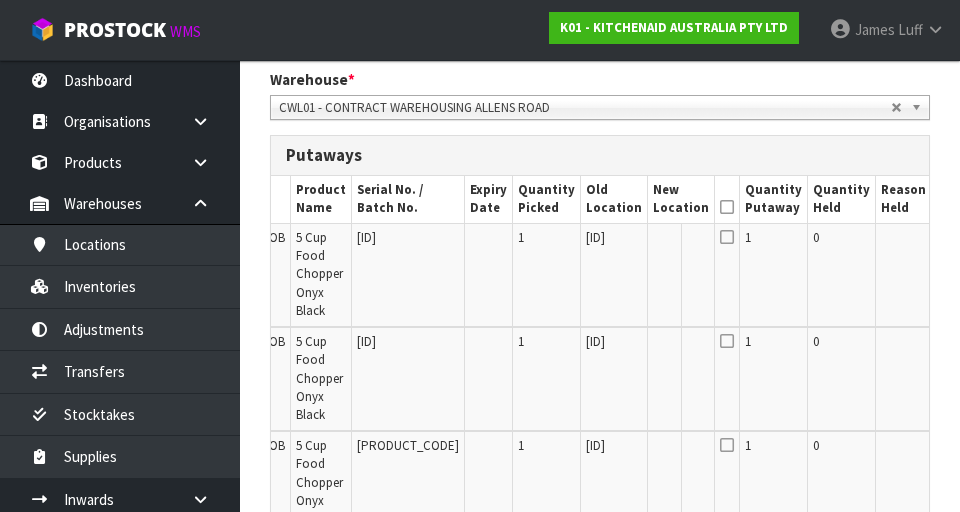 click on "Edit" at bounding box center [953, 241] 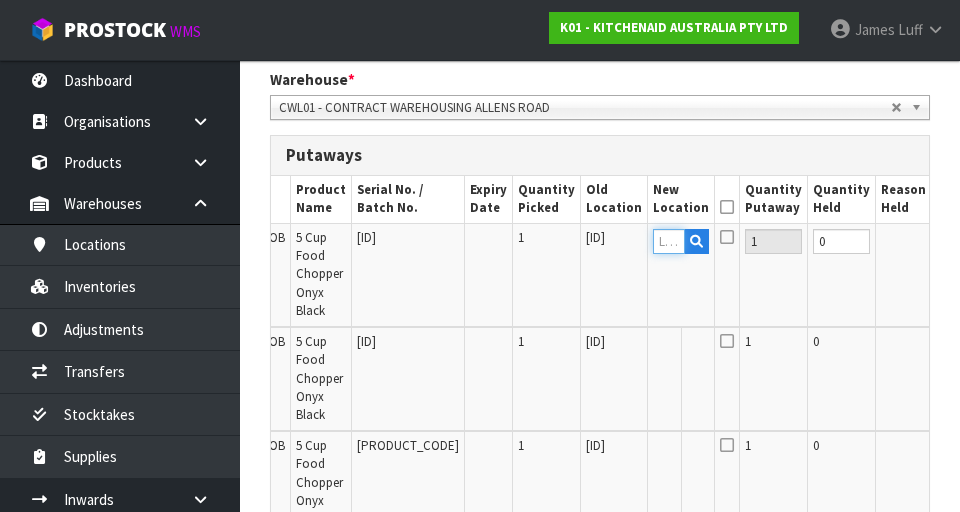 click at bounding box center [669, 241] 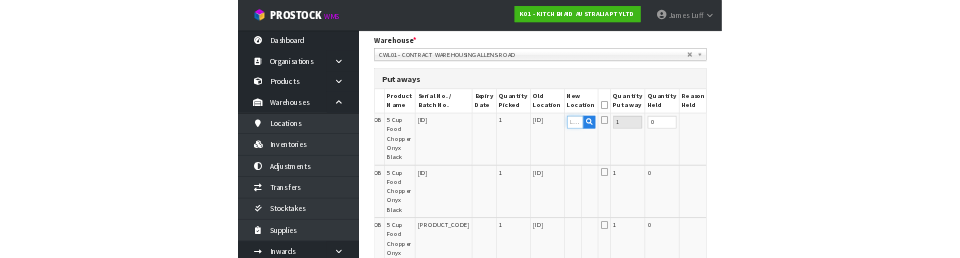 scroll, scrollTop: 482, scrollLeft: 0, axis: vertical 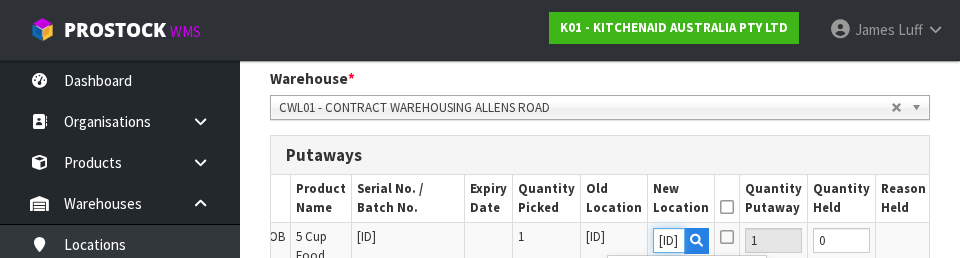 type on "[ID]" 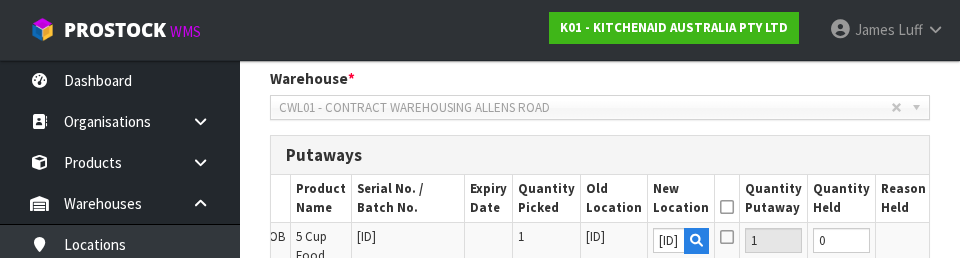 click on "OK" at bounding box center (954, 240) 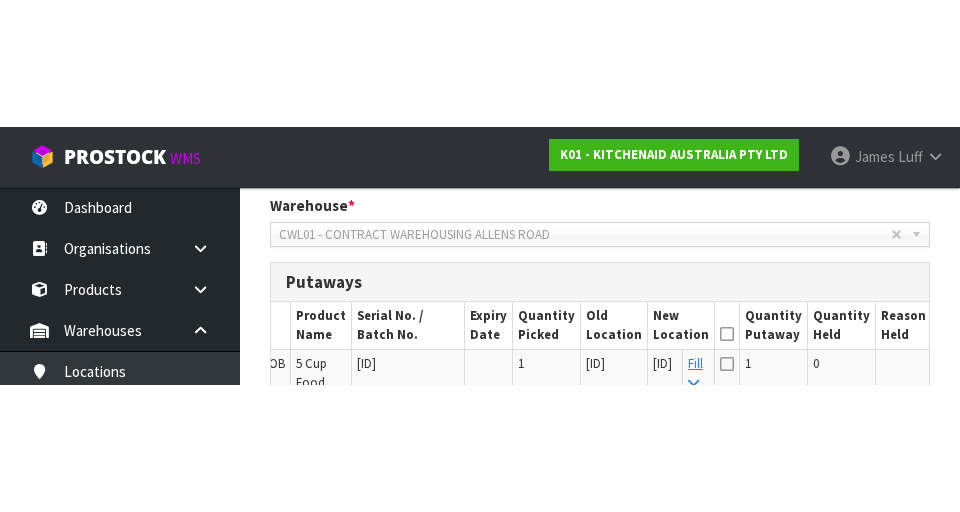scroll, scrollTop: 491, scrollLeft: 0, axis: vertical 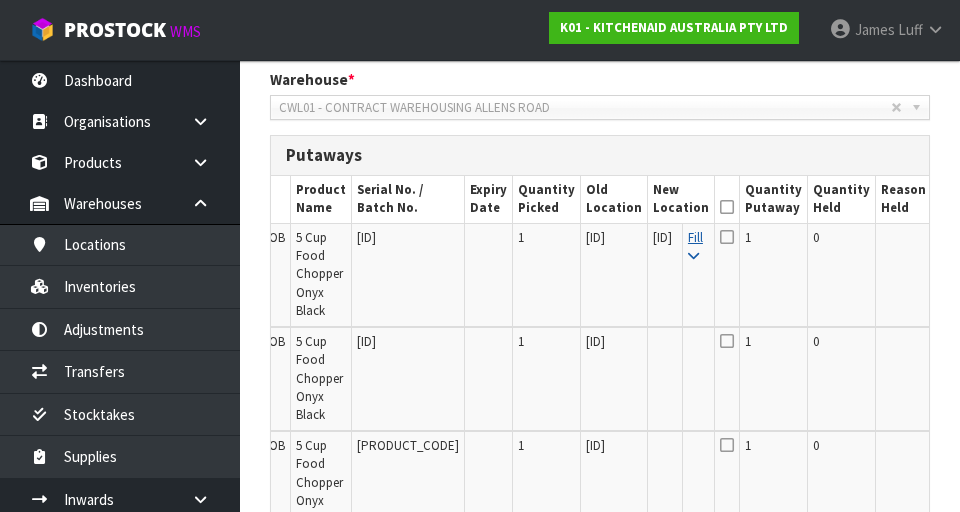 click at bounding box center [693, 256] 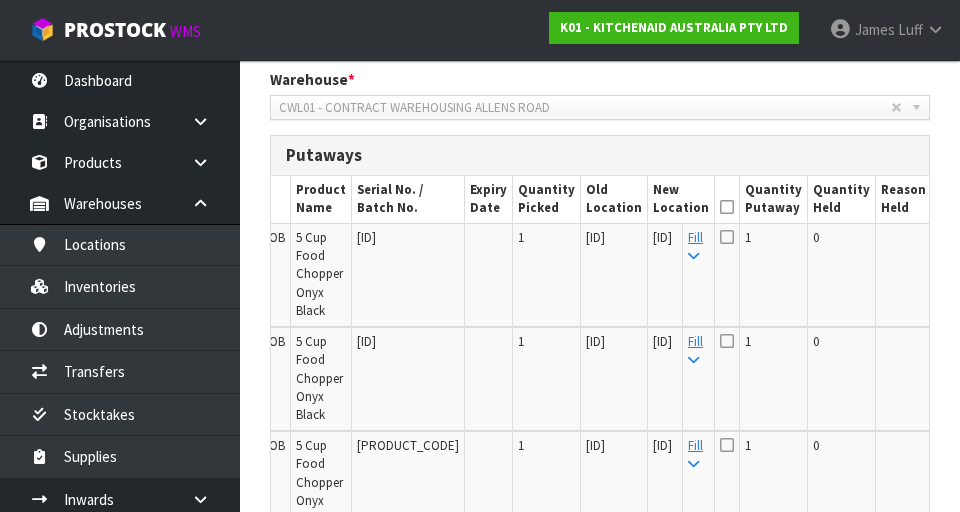 click at bounding box center (727, 207) 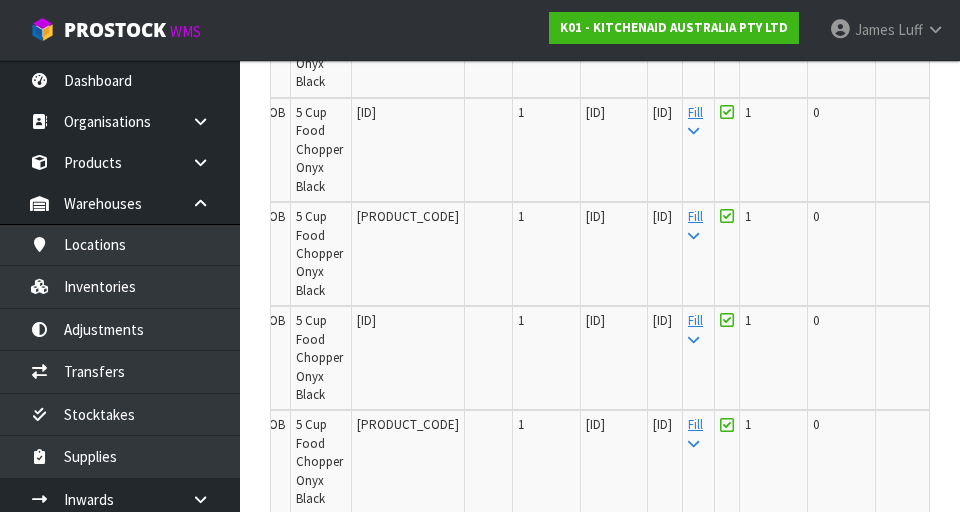 scroll, scrollTop: 2782, scrollLeft: 0, axis: vertical 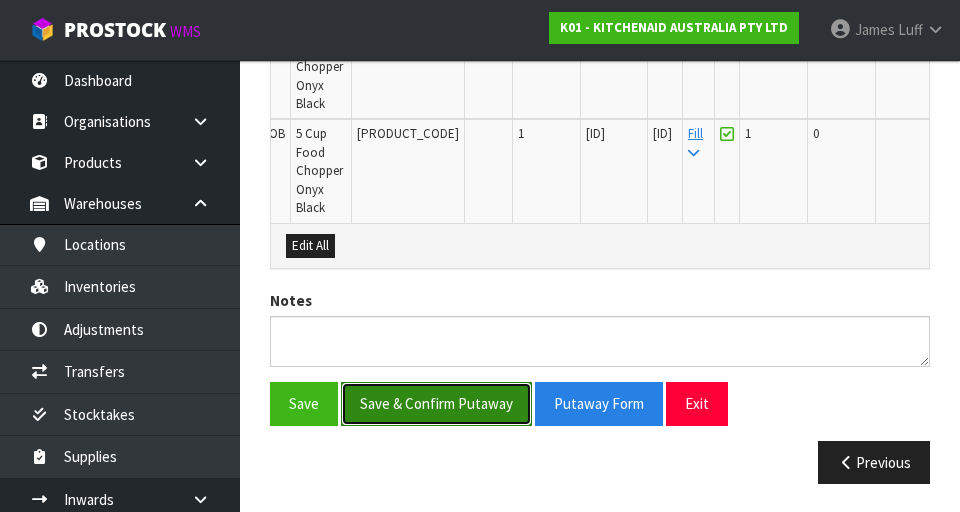 click on "Save & Confirm Putaway" at bounding box center (436, 403) 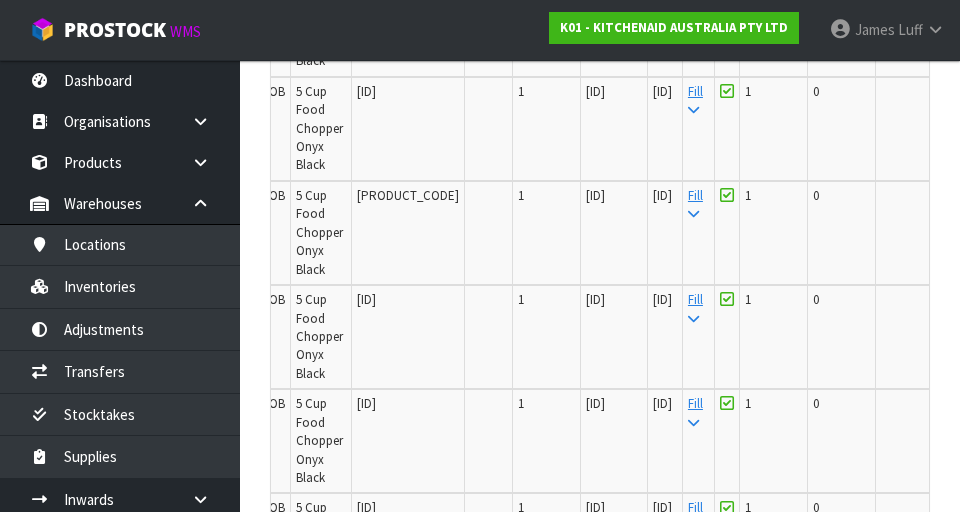 scroll, scrollTop: 744, scrollLeft: 0, axis: vertical 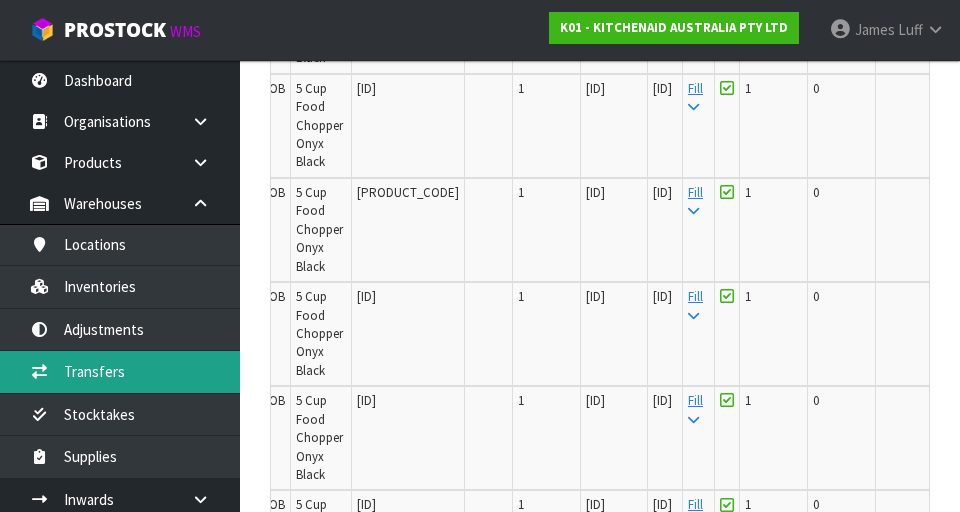 click on "Transfers" at bounding box center (120, 371) 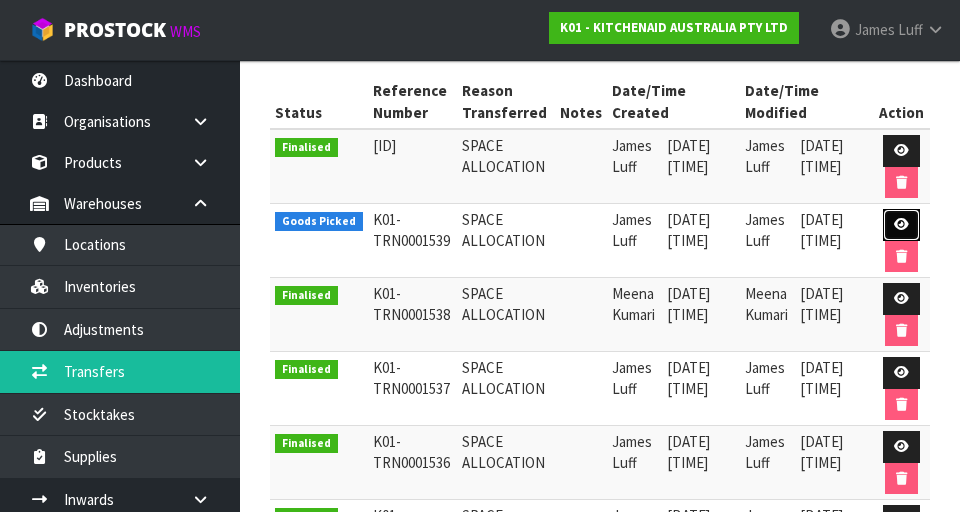click at bounding box center (901, 225) 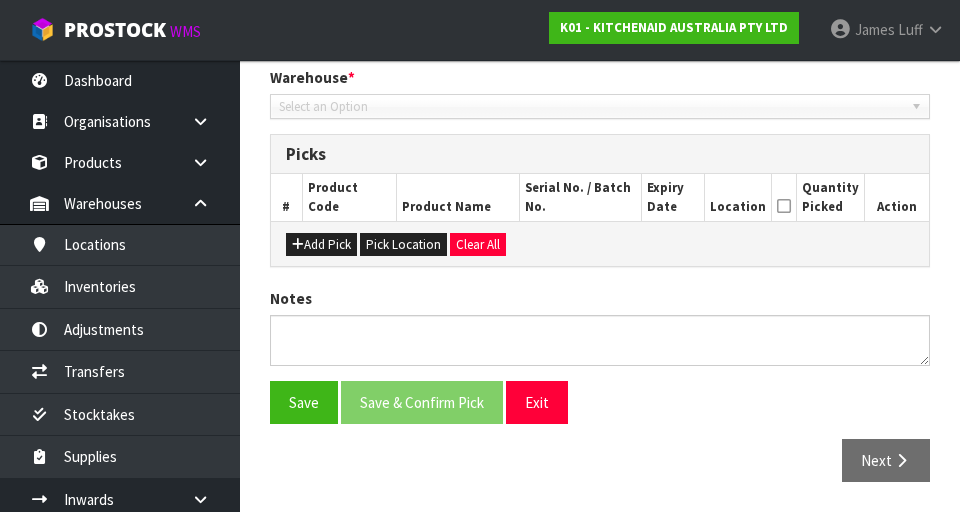 type on "2025-08-07" 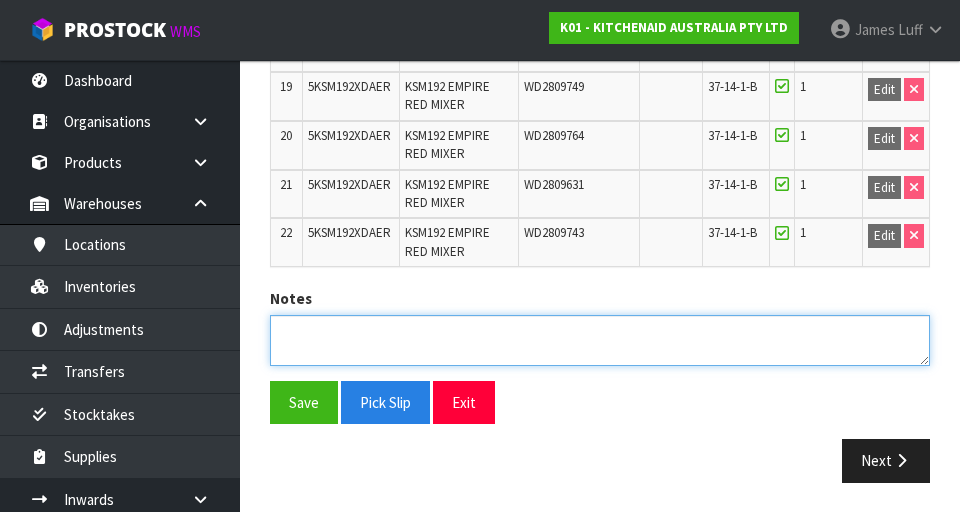 click at bounding box center [600, 340] 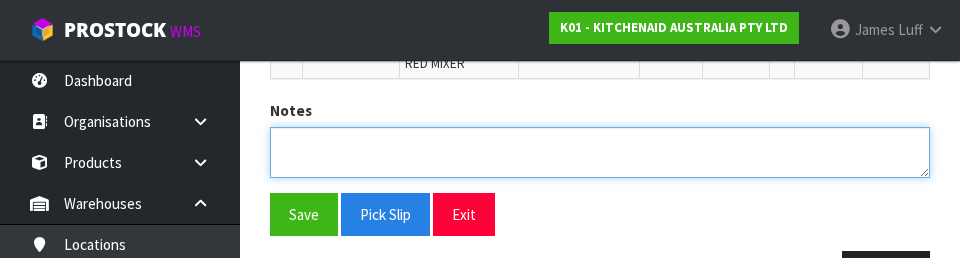 scroll, scrollTop: 1650, scrollLeft: 0, axis: vertical 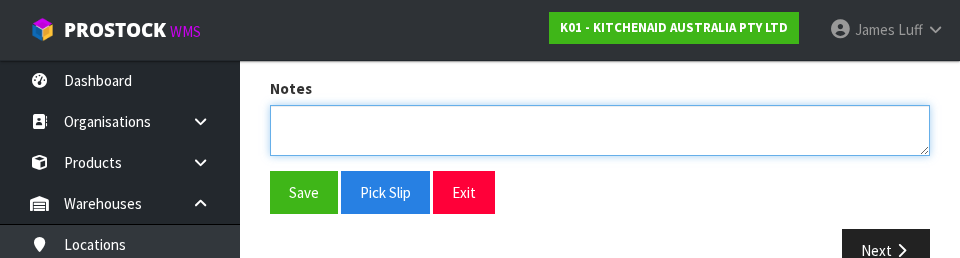 type on "2" 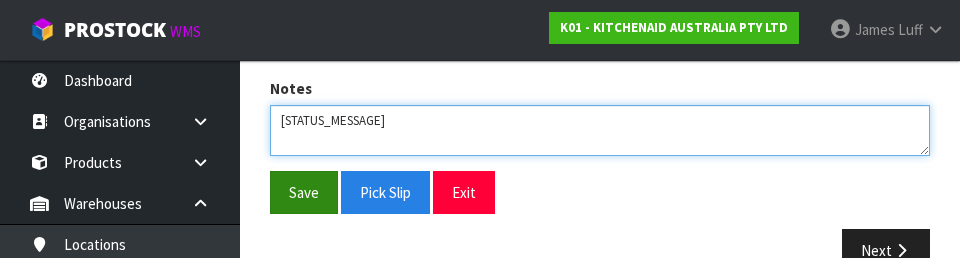 type on "[STATUS_MESSAGE]" 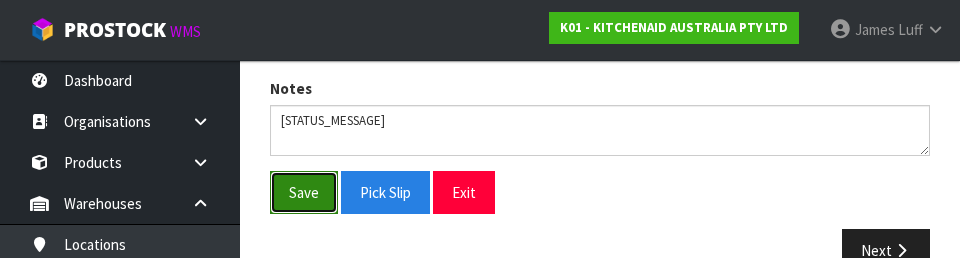click on "Save" at bounding box center [304, 192] 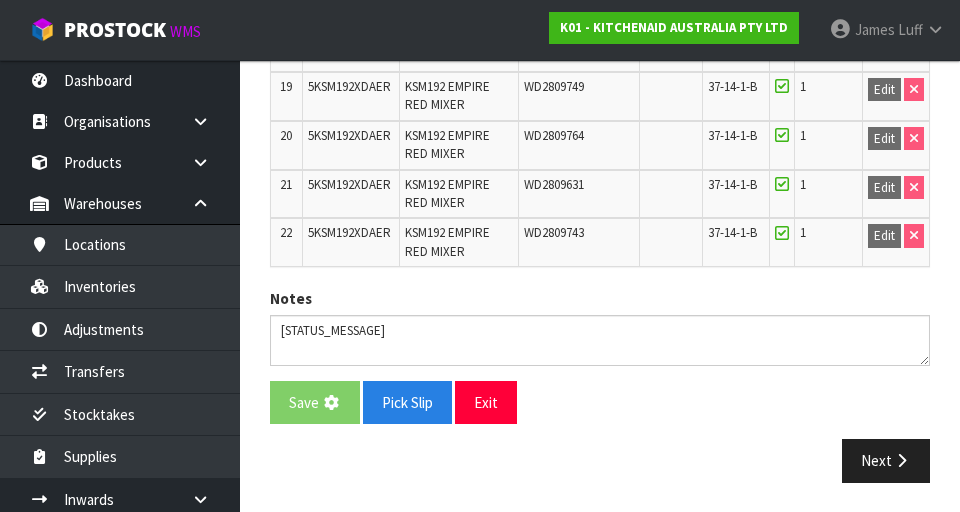 scroll, scrollTop: 0, scrollLeft: 0, axis: both 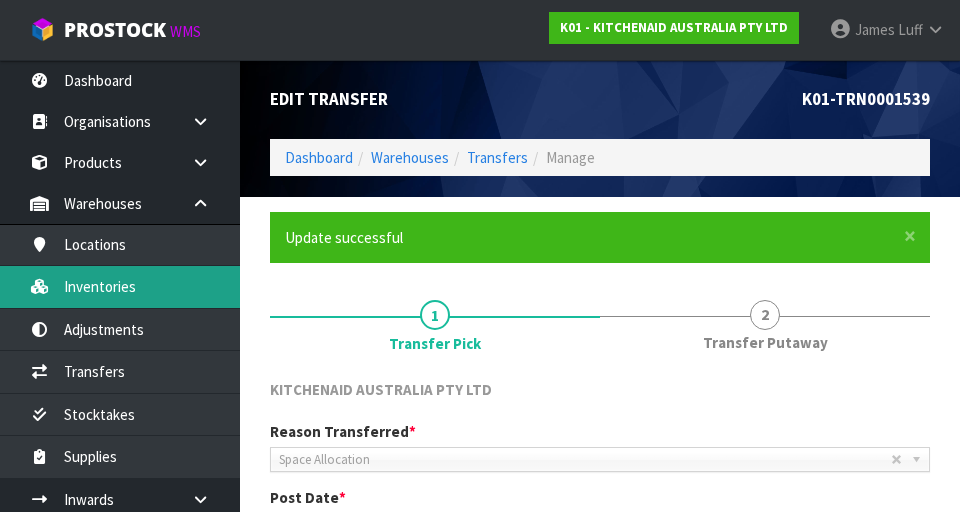 click on "Inventories" at bounding box center [120, 286] 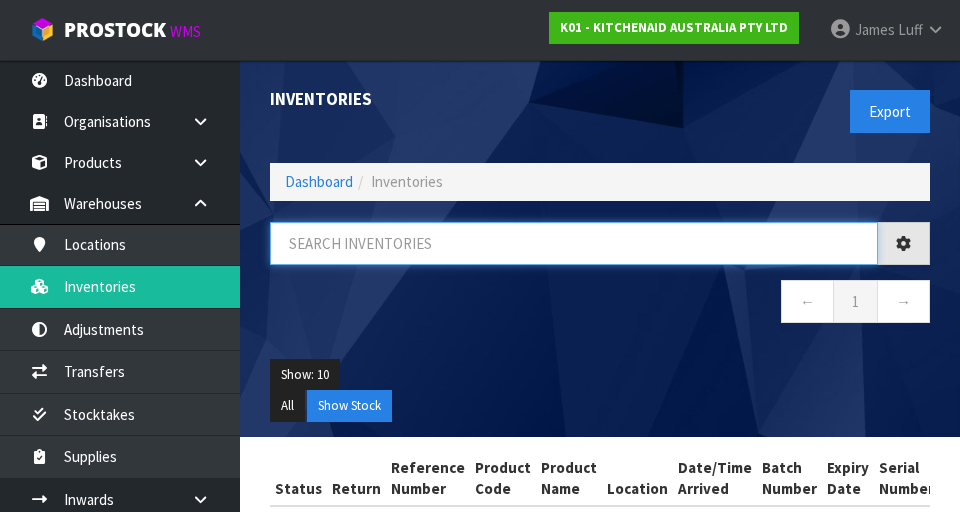 click at bounding box center (574, 243) 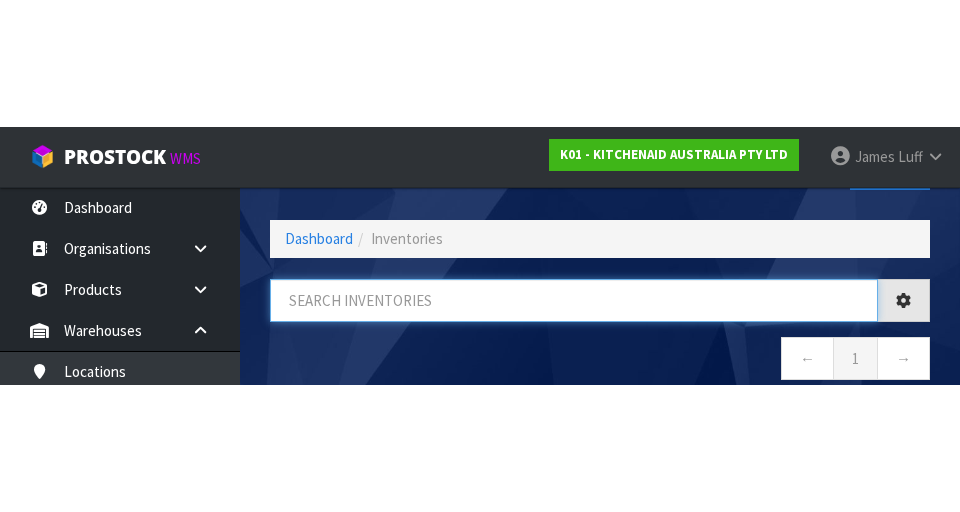 scroll, scrollTop: 114, scrollLeft: 0, axis: vertical 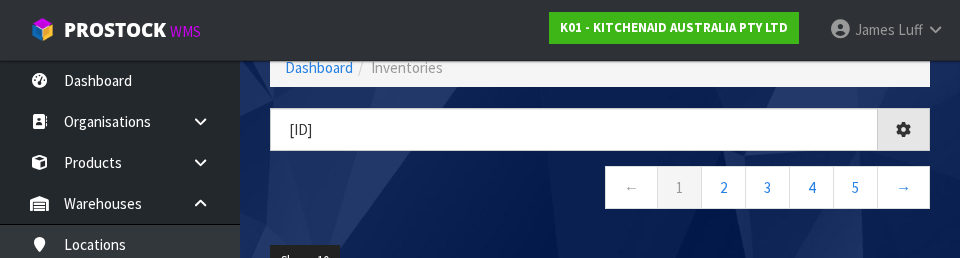 click on "←
1 2 3 4 5
→" at bounding box center (600, 190) 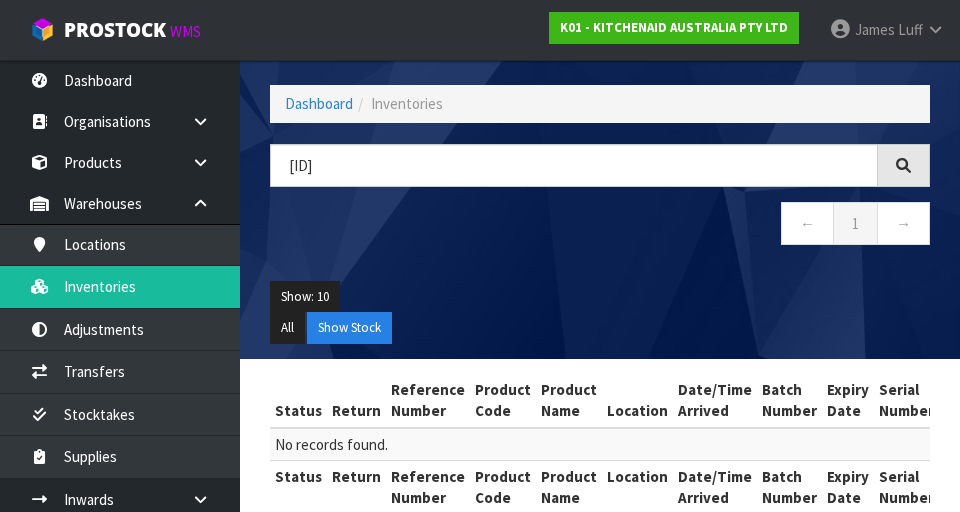 scroll, scrollTop: 116, scrollLeft: 0, axis: vertical 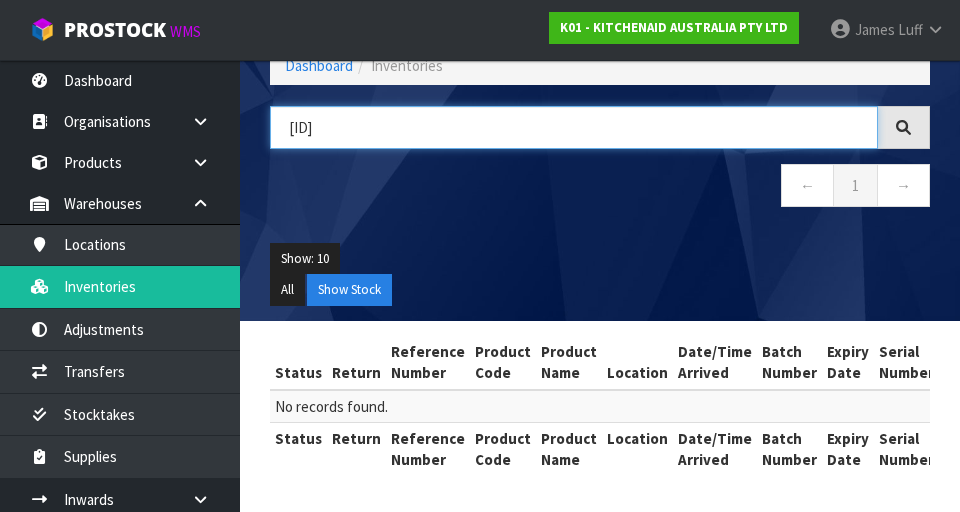 click on "[ID]" at bounding box center (574, 127) 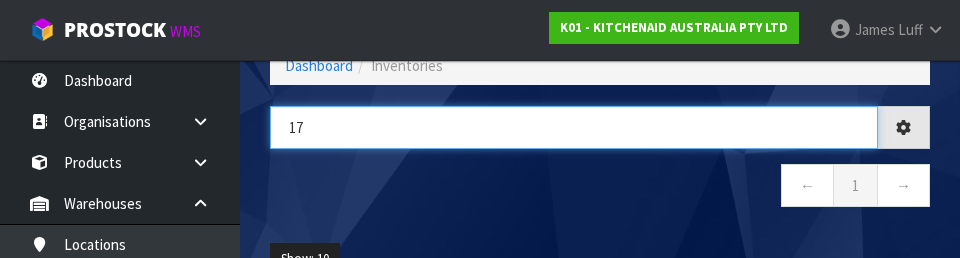 type on "1" 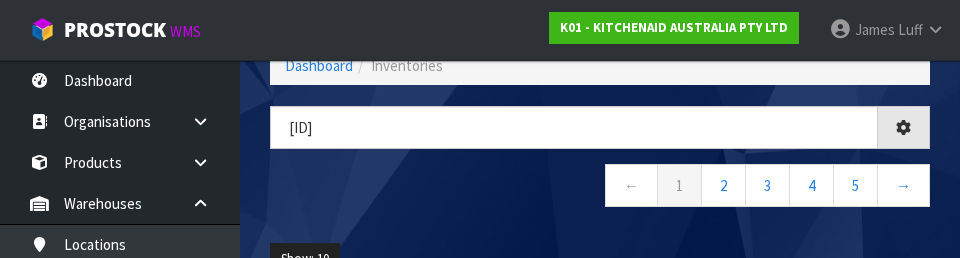 click on "[PRODUCT_CODE]
←
[NUMBER] [NUMBER] [NUMBER] [NUMBER] [NUMBER]
→" at bounding box center (600, 167) 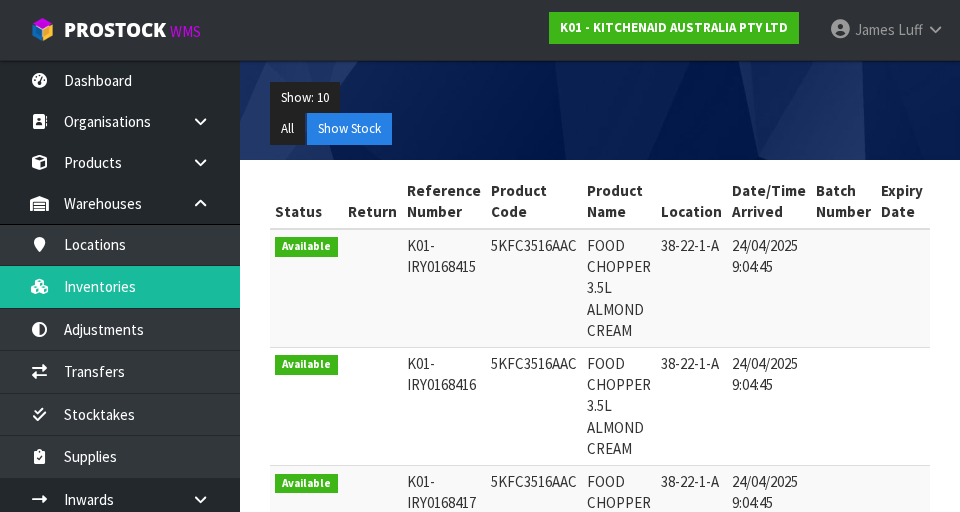 scroll, scrollTop: 282, scrollLeft: 0, axis: vertical 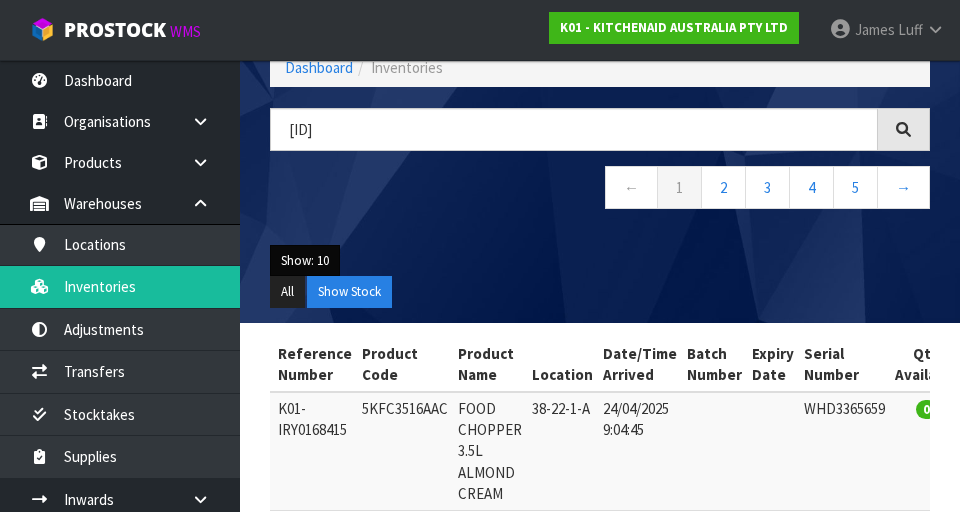 click on "Show: 10" at bounding box center [305, 261] 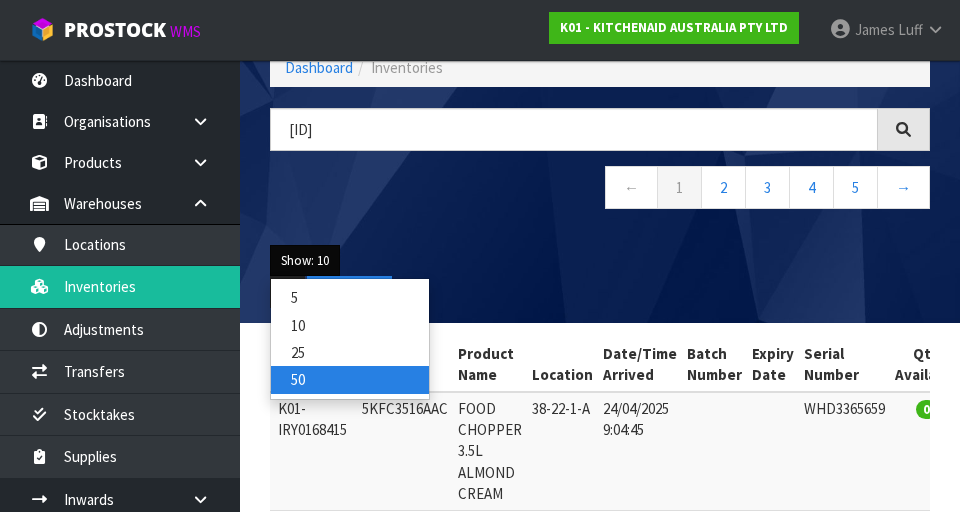 click on "50" at bounding box center (350, 379) 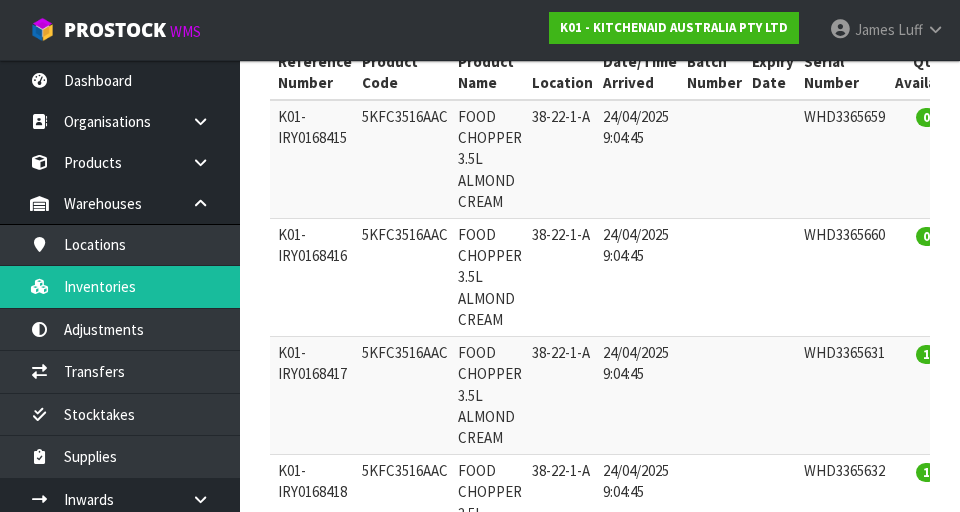 scroll, scrollTop: 407, scrollLeft: 0, axis: vertical 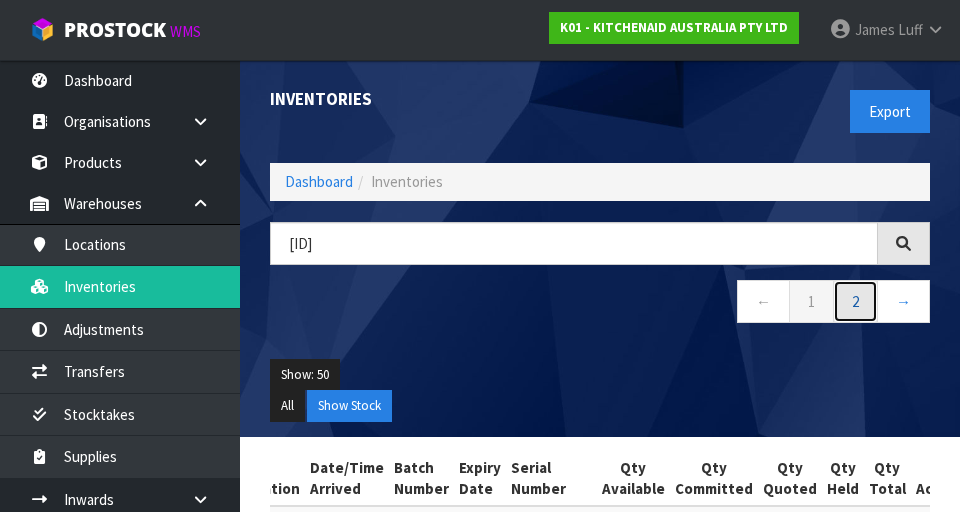 click on "2" at bounding box center [855, 301] 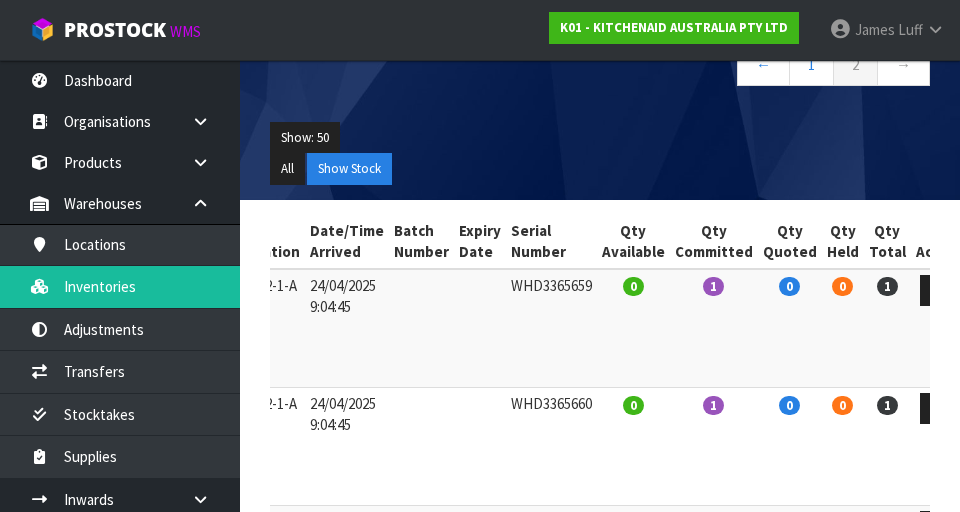 scroll, scrollTop: 243, scrollLeft: 0, axis: vertical 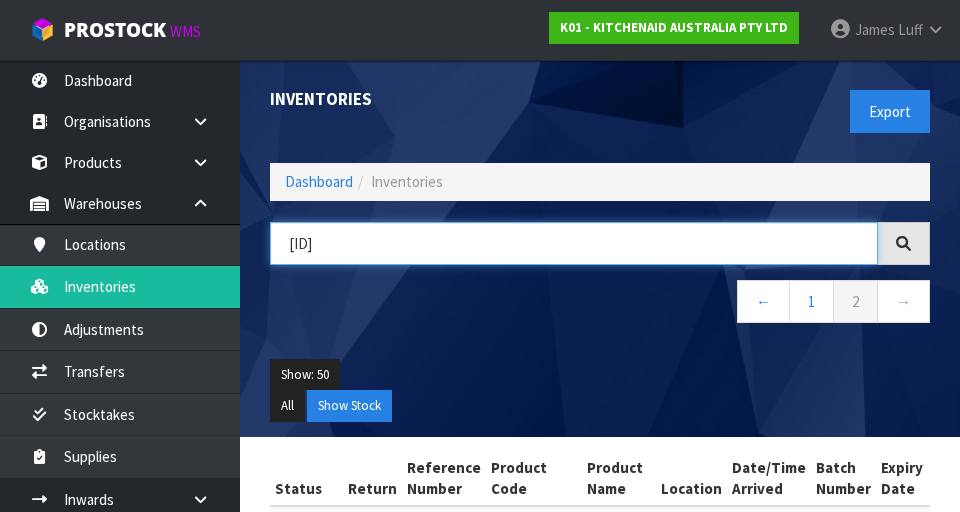 click on "[ID]" at bounding box center (574, 243) 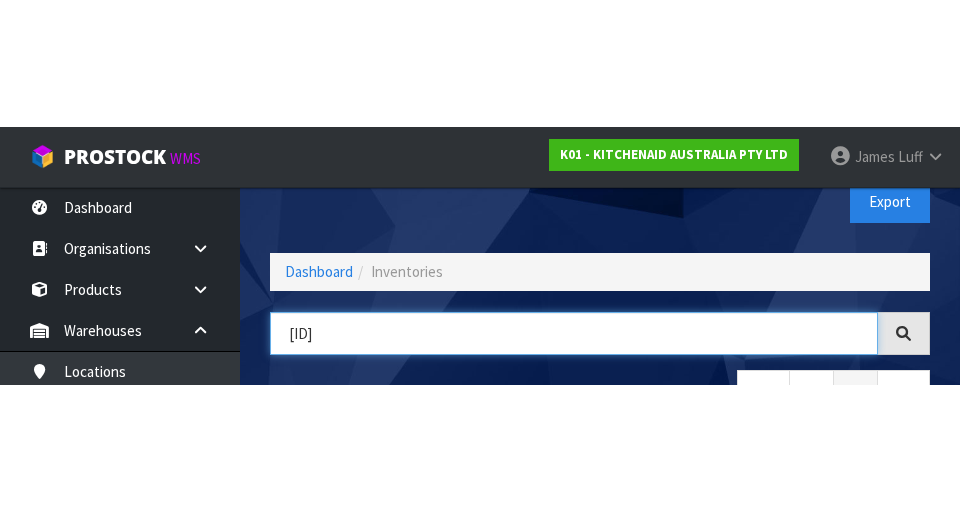 scroll, scrollTop: 114, scrollLeft: 0, axis: vertical 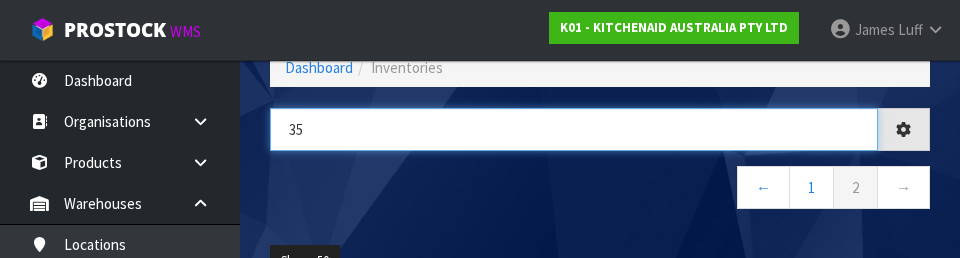 type on "3" 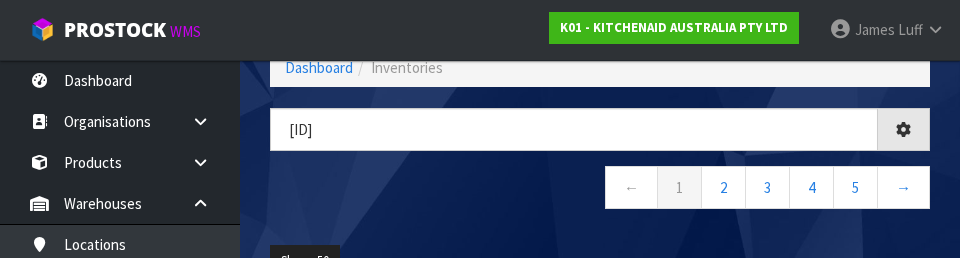 click on "←
1 2 3 4 5
→" at bounding box center (600, 190) 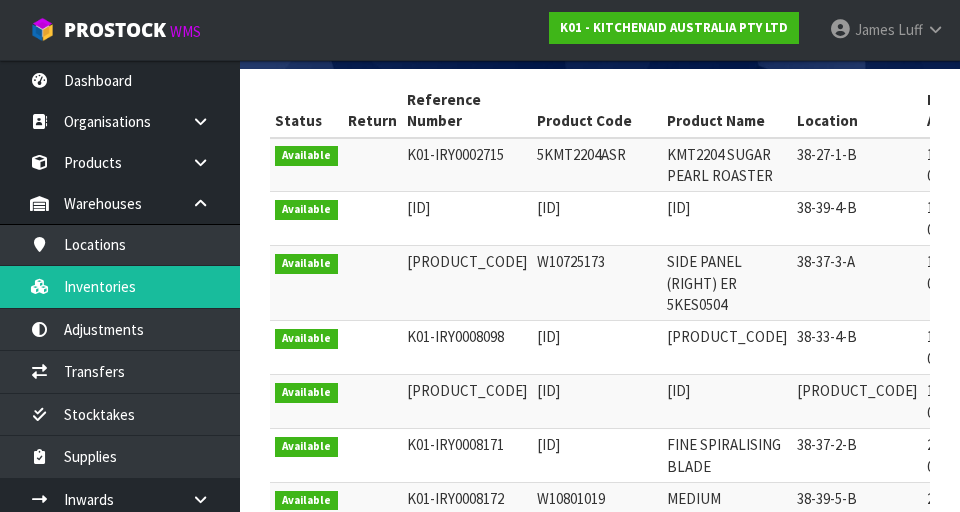 scroll, scrollTop: 116, scrollLeft: 0, axis: vertical 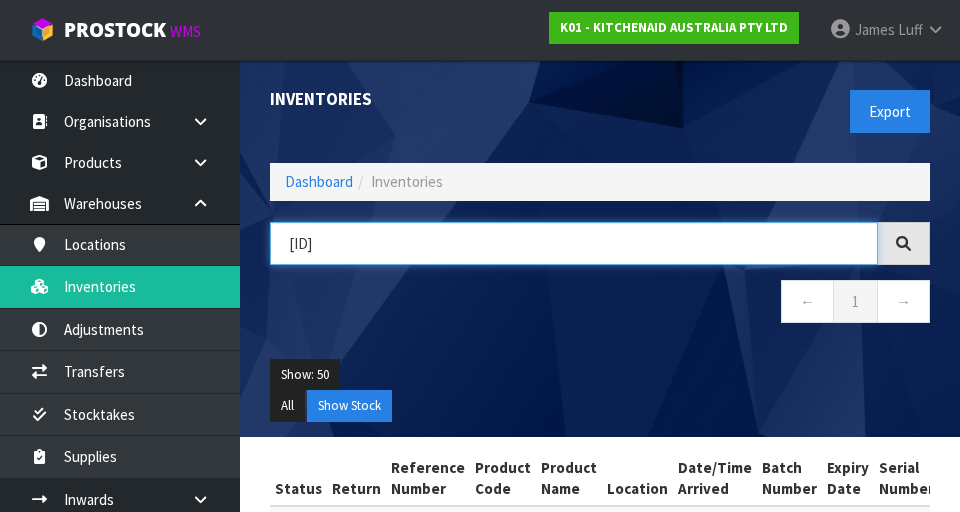 click on "[ID]" at bounding box center [574, 243] 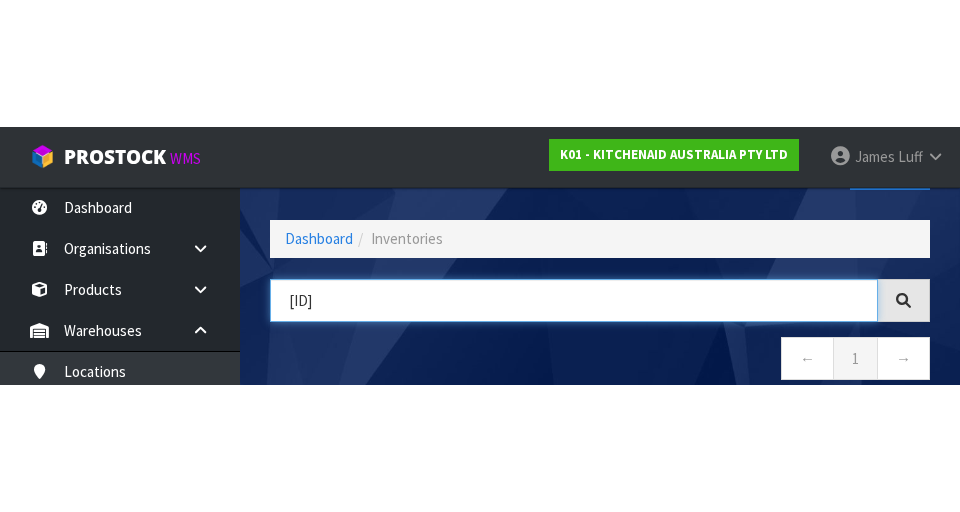 scroll, scrollTop: 114, scrollLeft: 0, axis: vertical 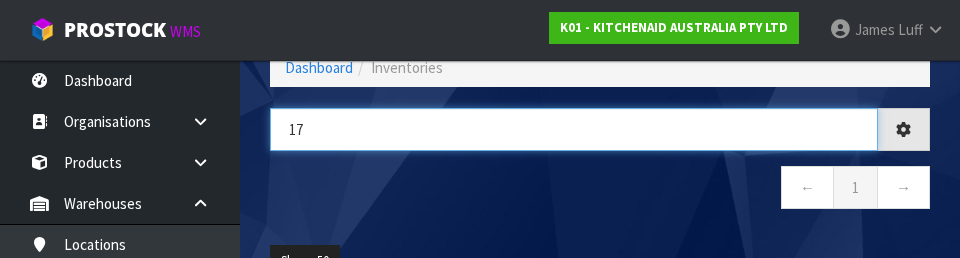 type on "1" 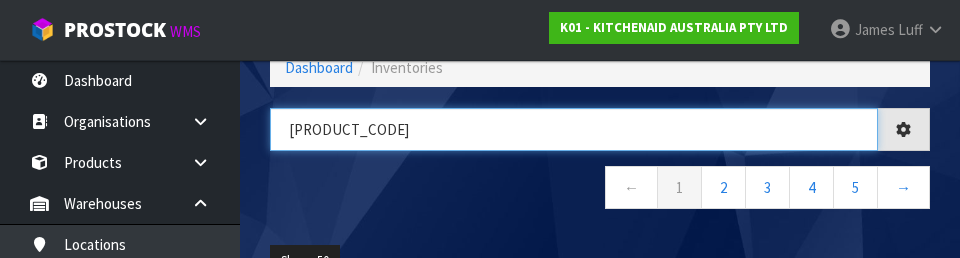 type on "[PRODUCT_CODE]" 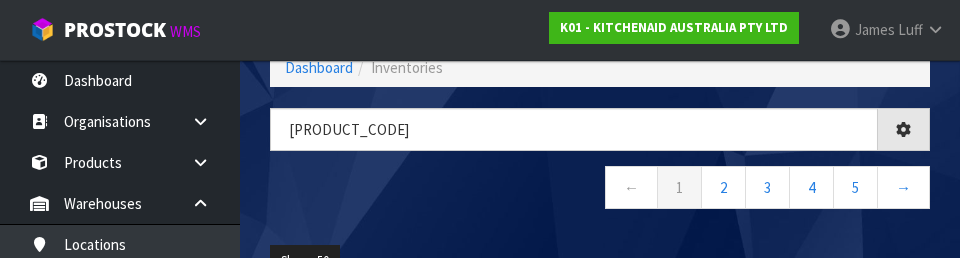 click on "←
1 2 3 4 5
→" at bounding box center (600, 190) 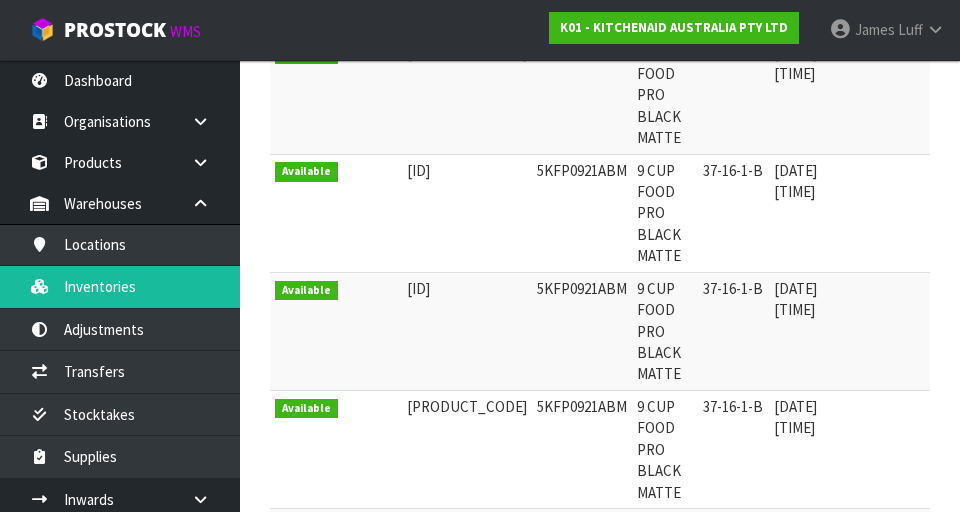 scroll, scrollTop: 470, scrollLeft: 0, axis: vertical 